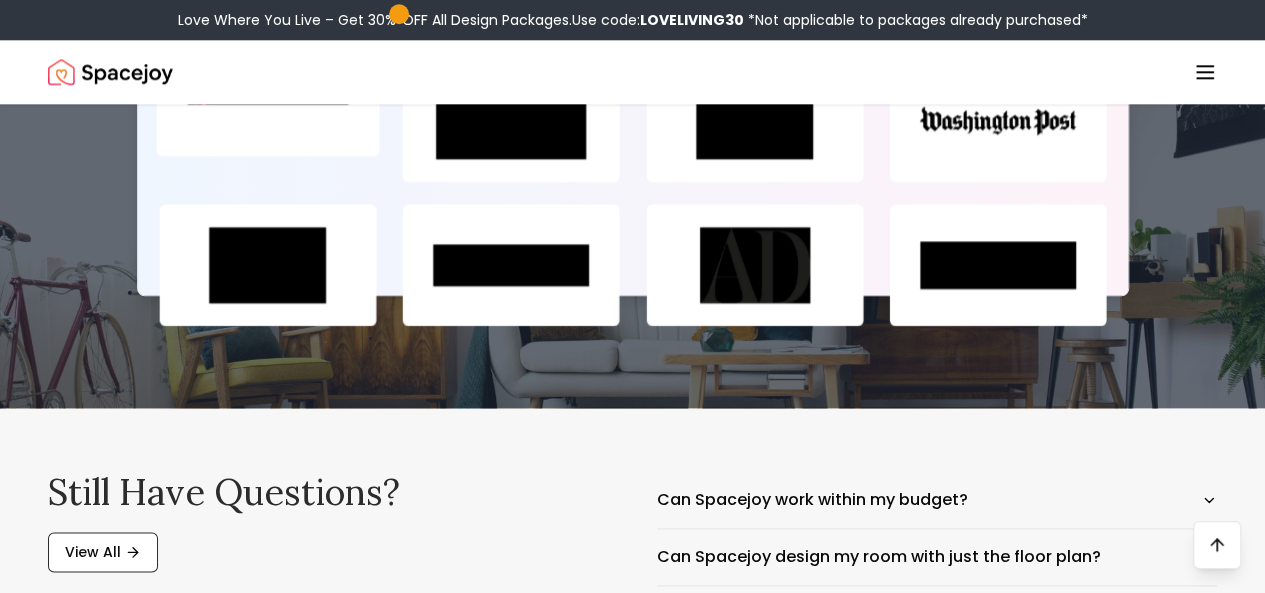 scroll, scrollTop: 0, scrollLeft: 0, axis: both 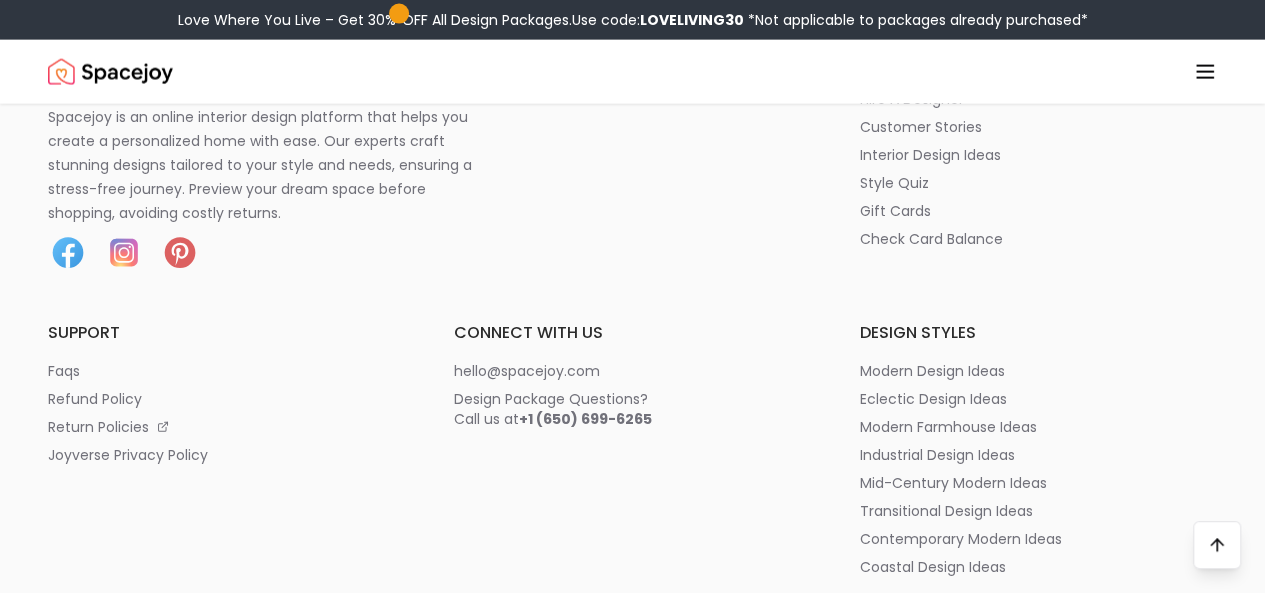 click on "Style Quiz" at bounding box center (0, 0) 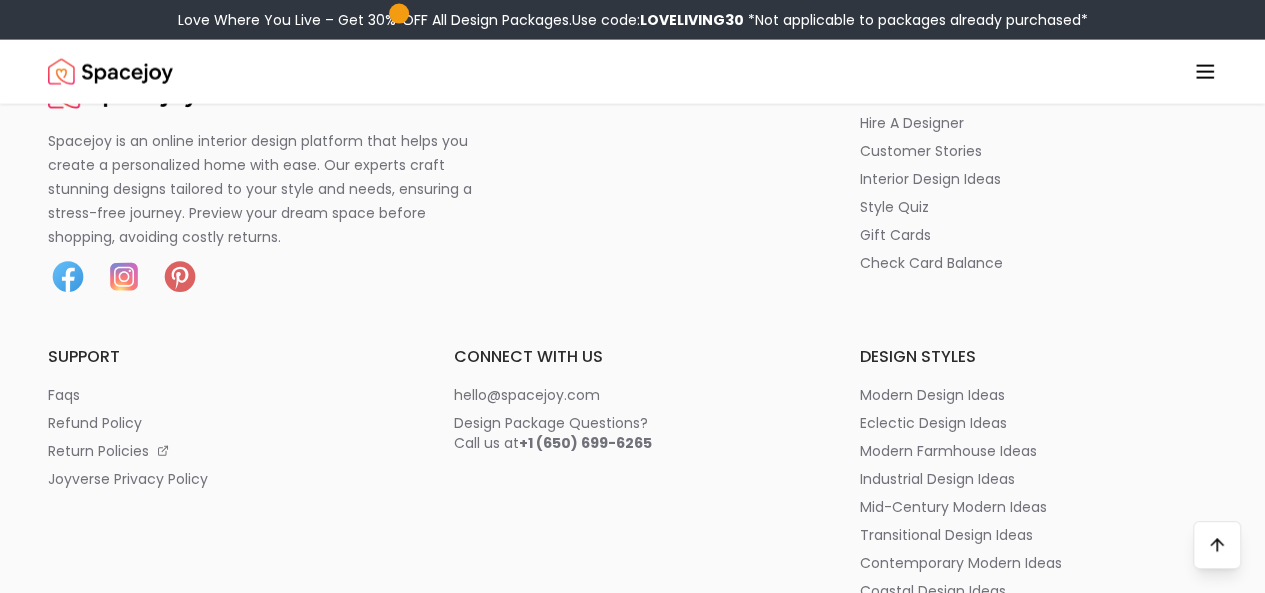 scroll, scrollTop: 9905, scrollLeft: 0, axis: vertical 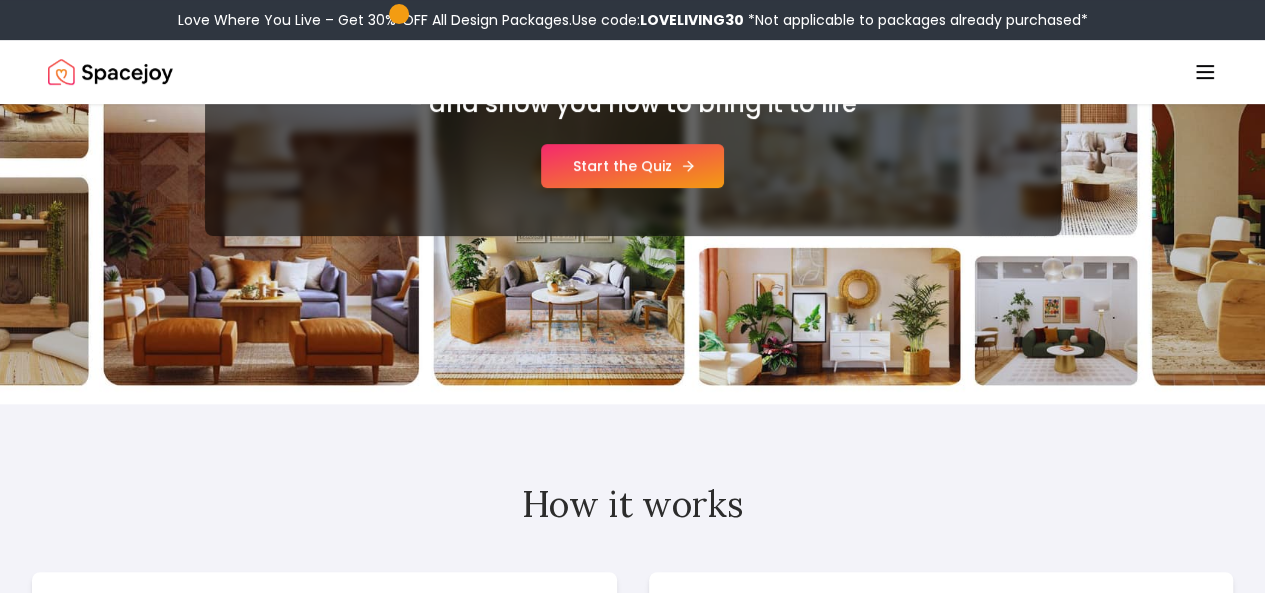 click on "Start the Quiz" at bounding box center (632, 166) 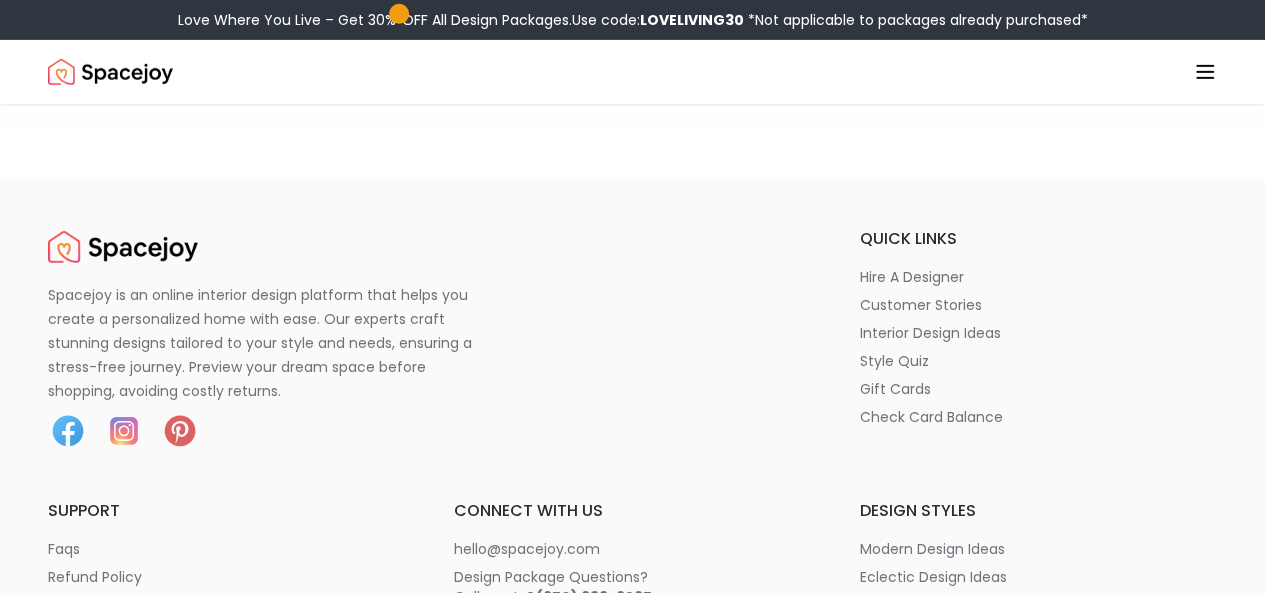 scroll, scrollTop: 3500, scrollLeft: 0, axis: vertical 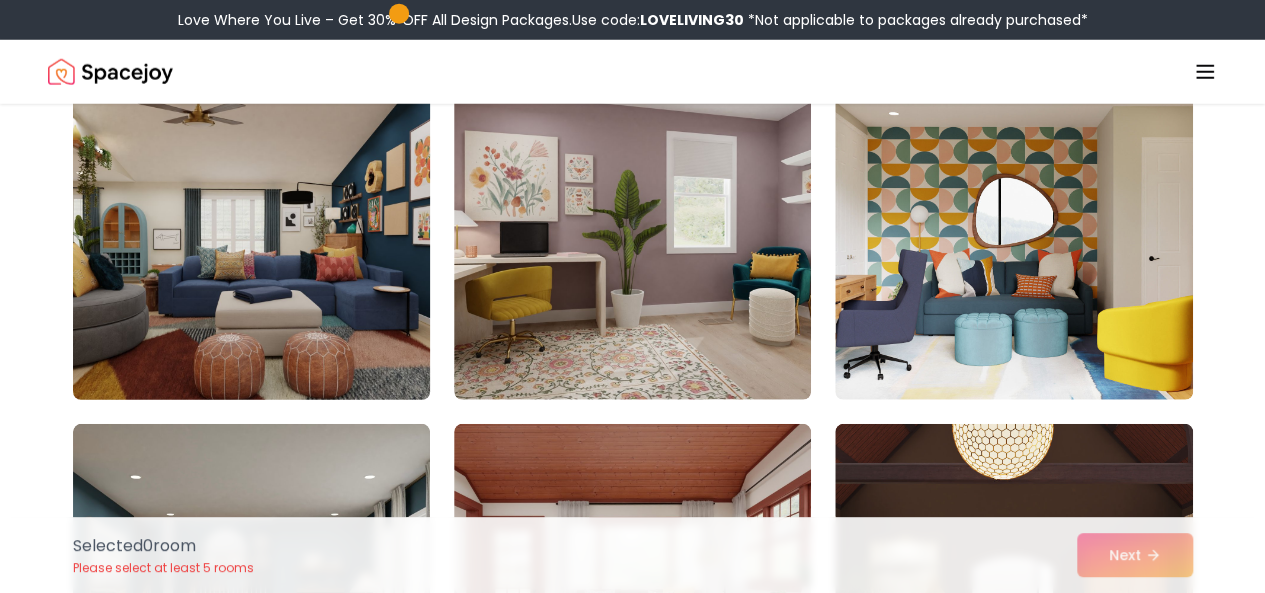 click at bounding box center [251, 240] 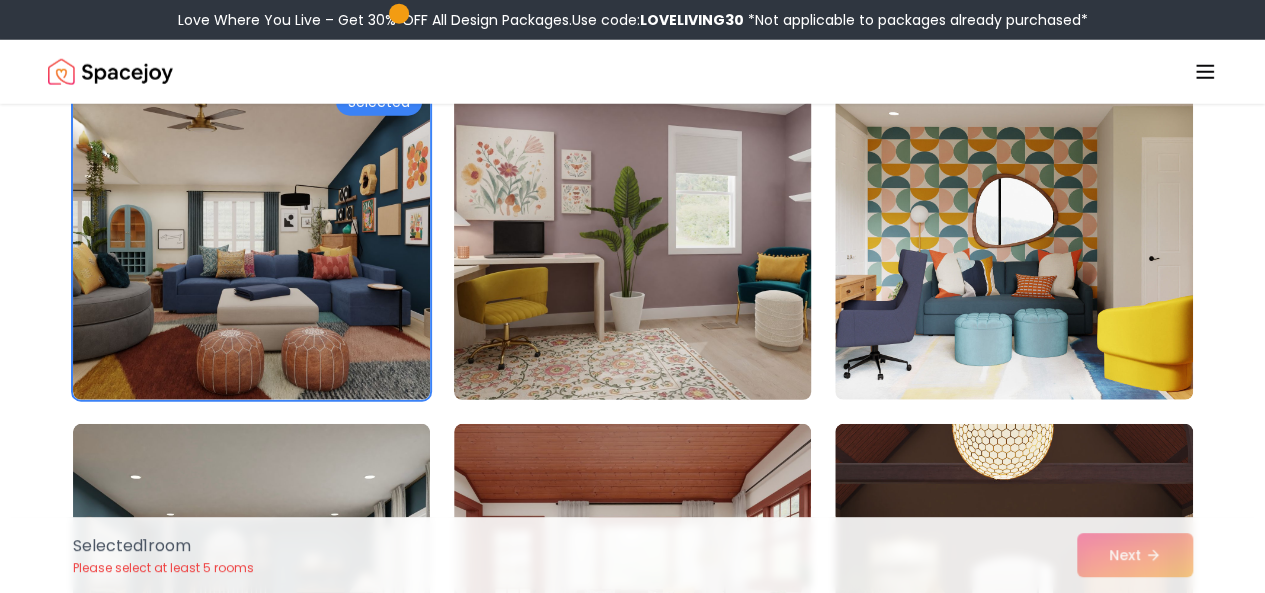 click at bounding box center [632, 240] 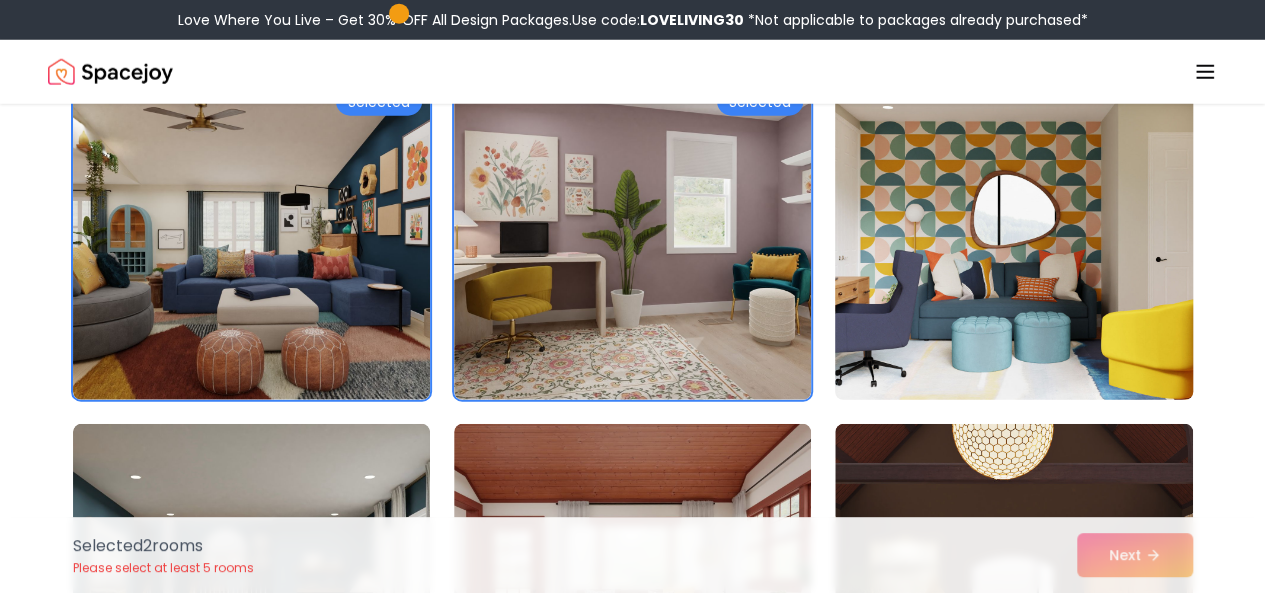 click at bounding box center [1013, 240] 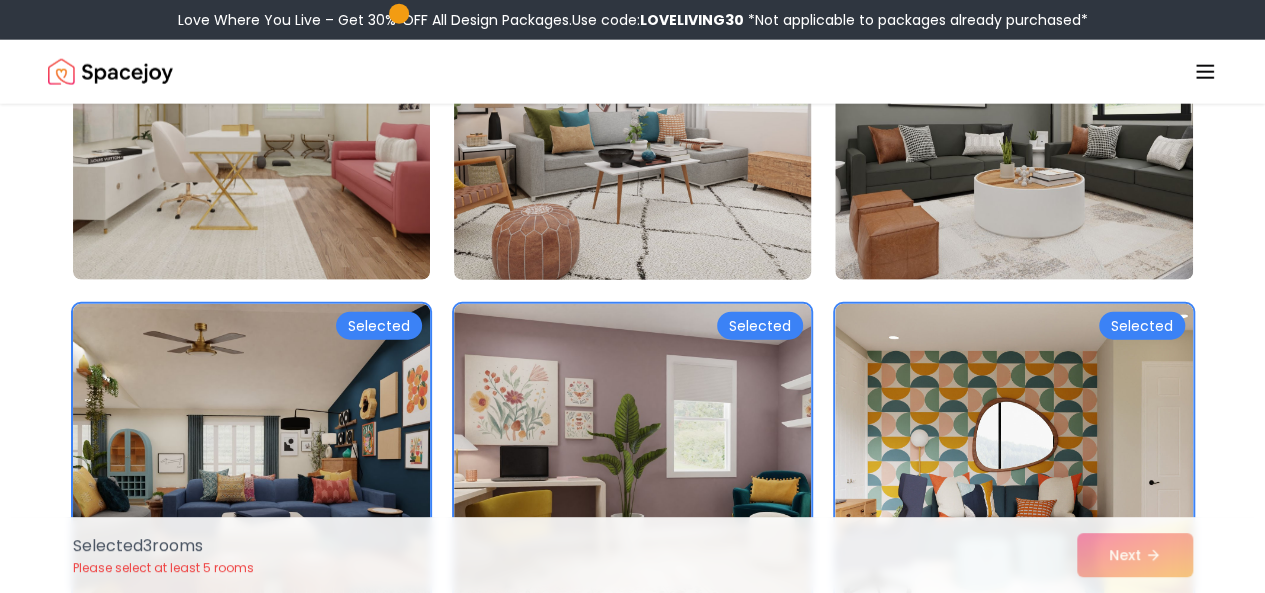scroll, scrollTop: 2200, scrollLeft: 0, axis: vertical 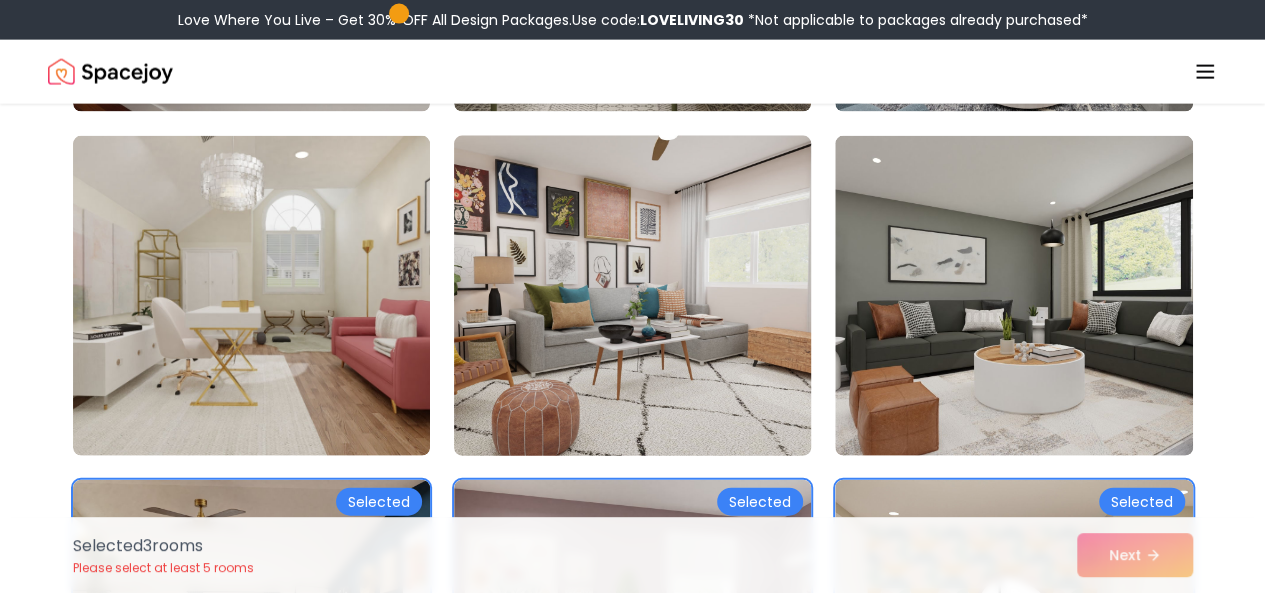 click at bounding box center [632, 296] 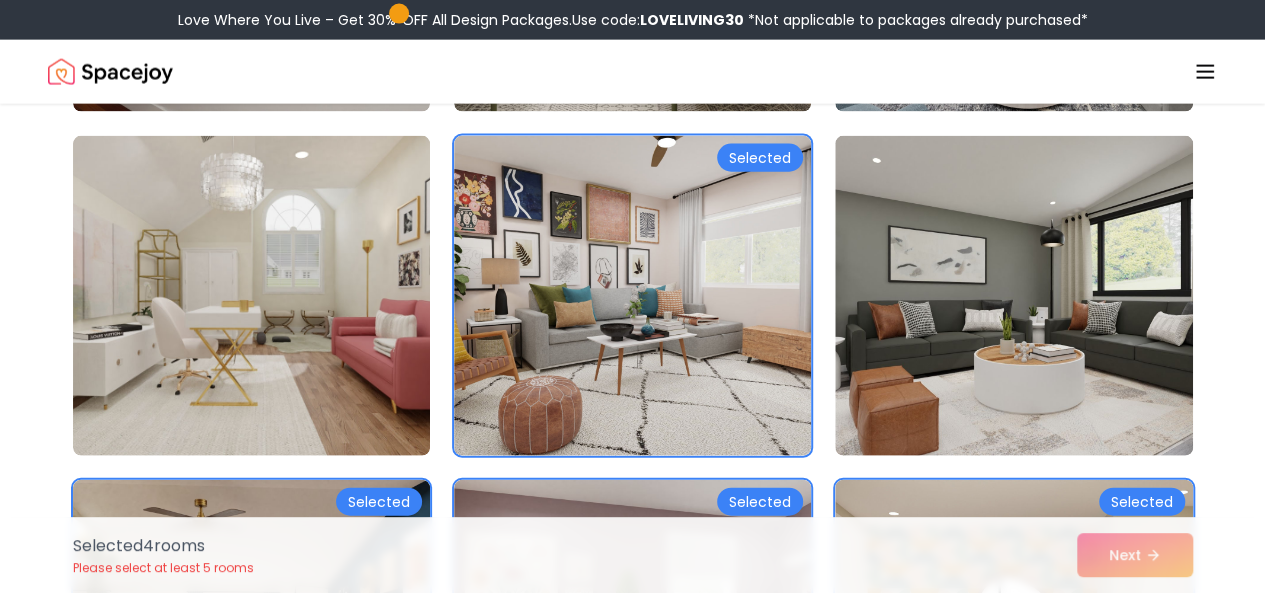 click on "Selected Selected Selected Selected" at bounding box center (633, 2188) 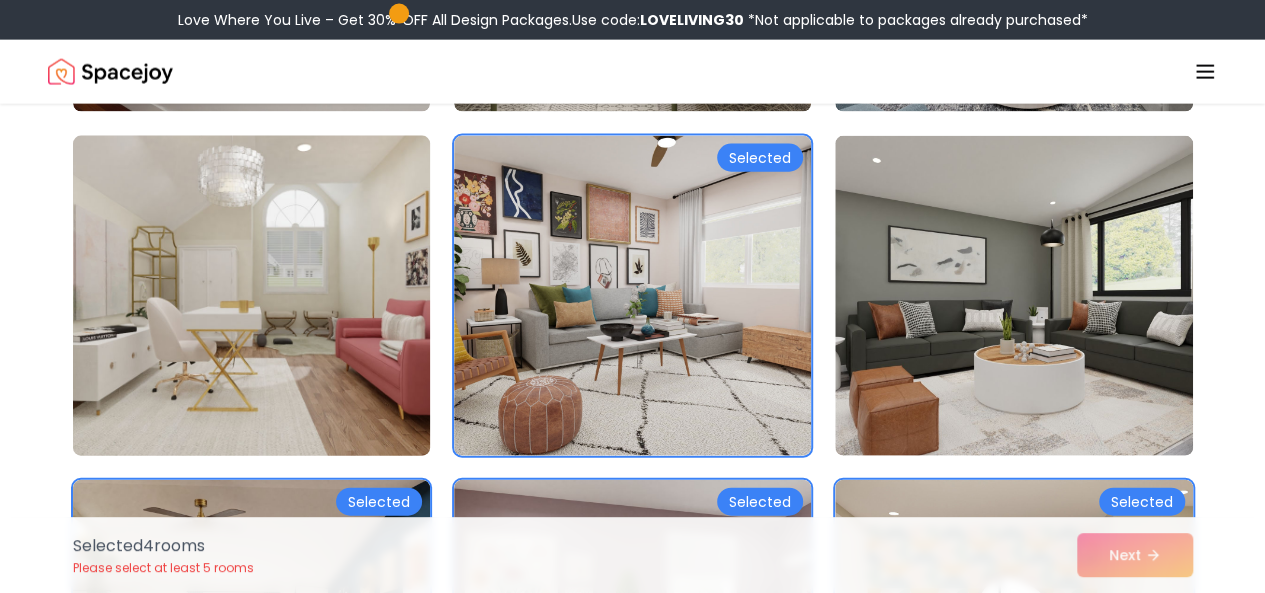click at bounding box center [251, 296] 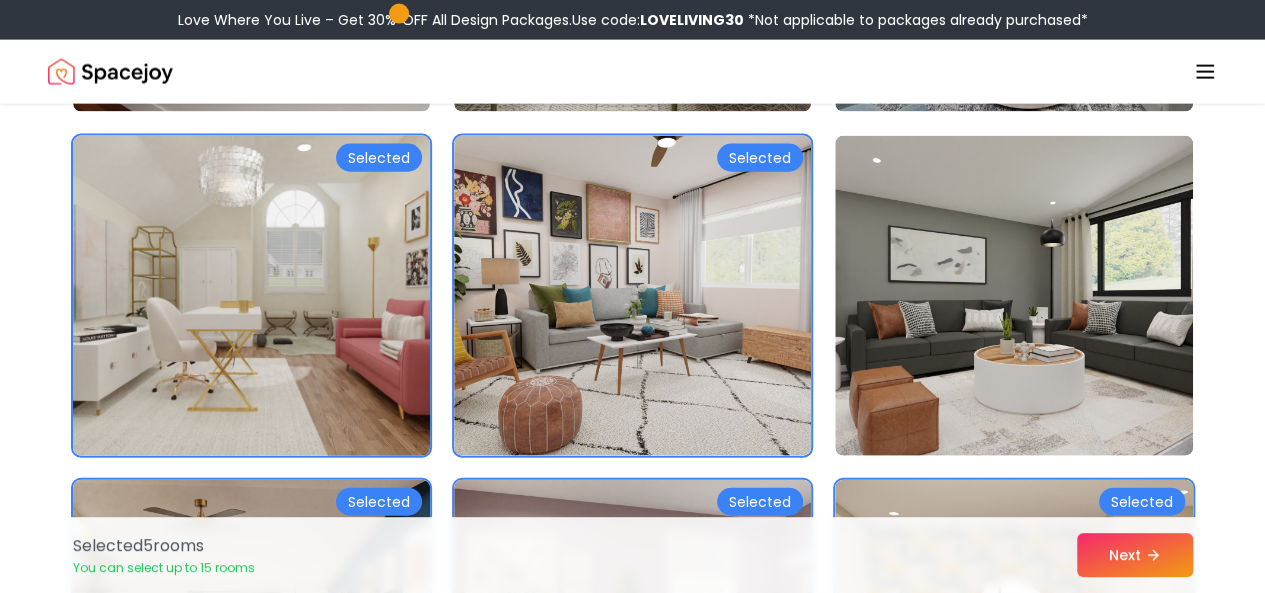 scroll, scrollTop: 1700, scrollLeft: 0, axis: vertical 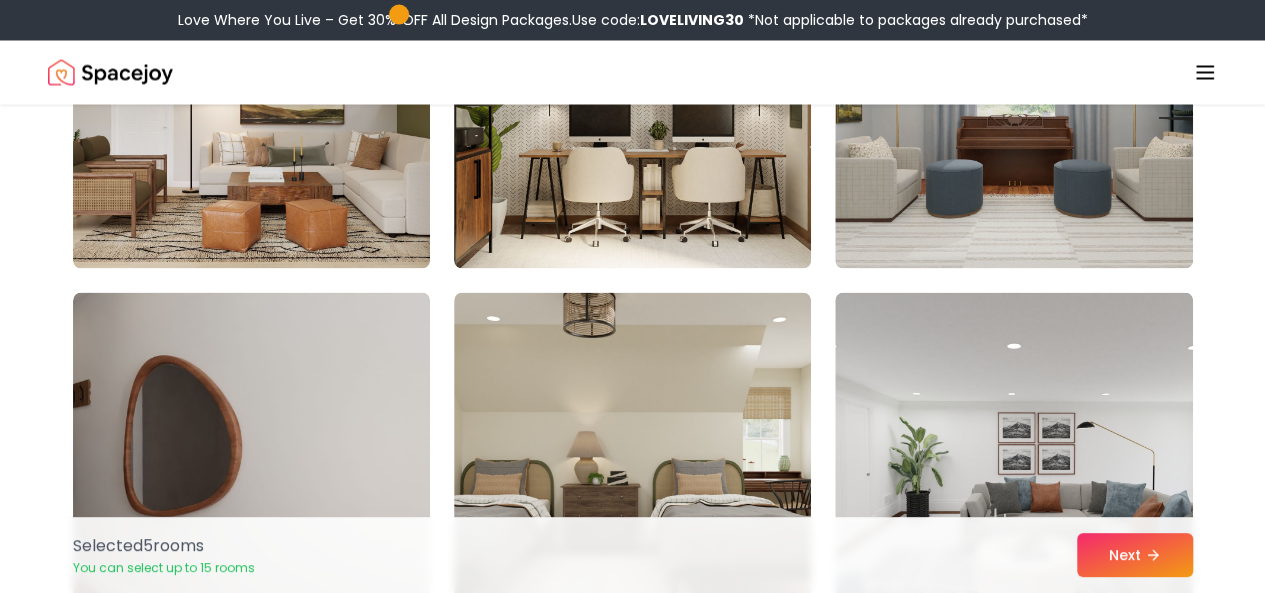 drag, startPoint x: 608, startPoint y: 365, endPoint x: 657, endPoint y: 286, distance: 92.96236 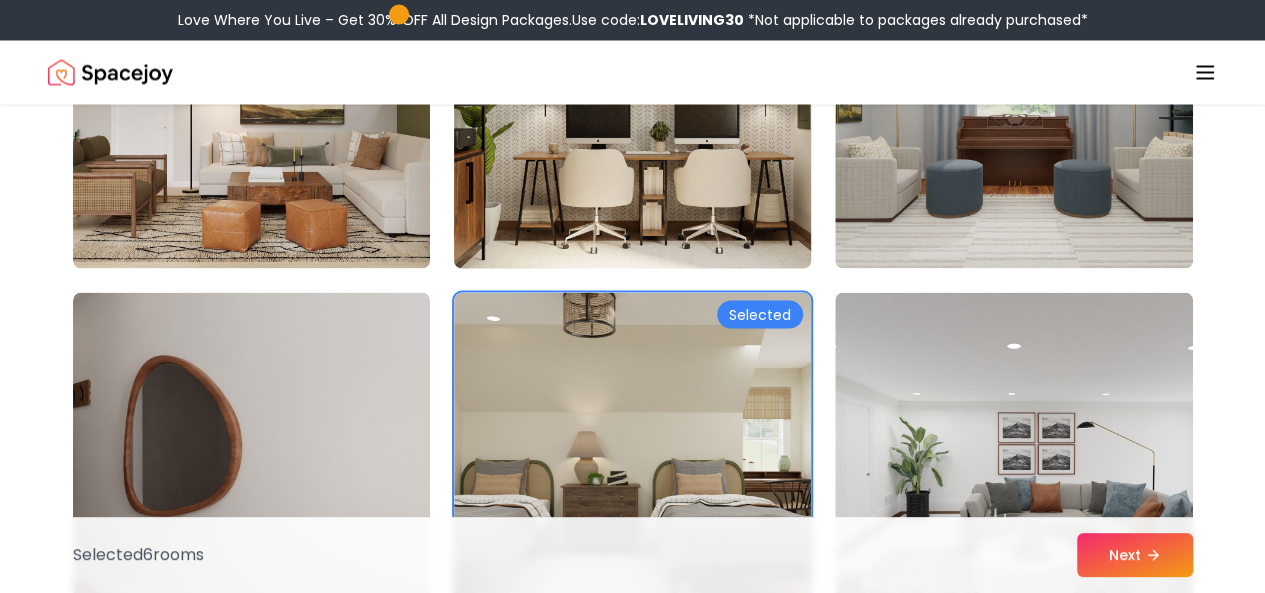 click at bounding box center [632, 108] 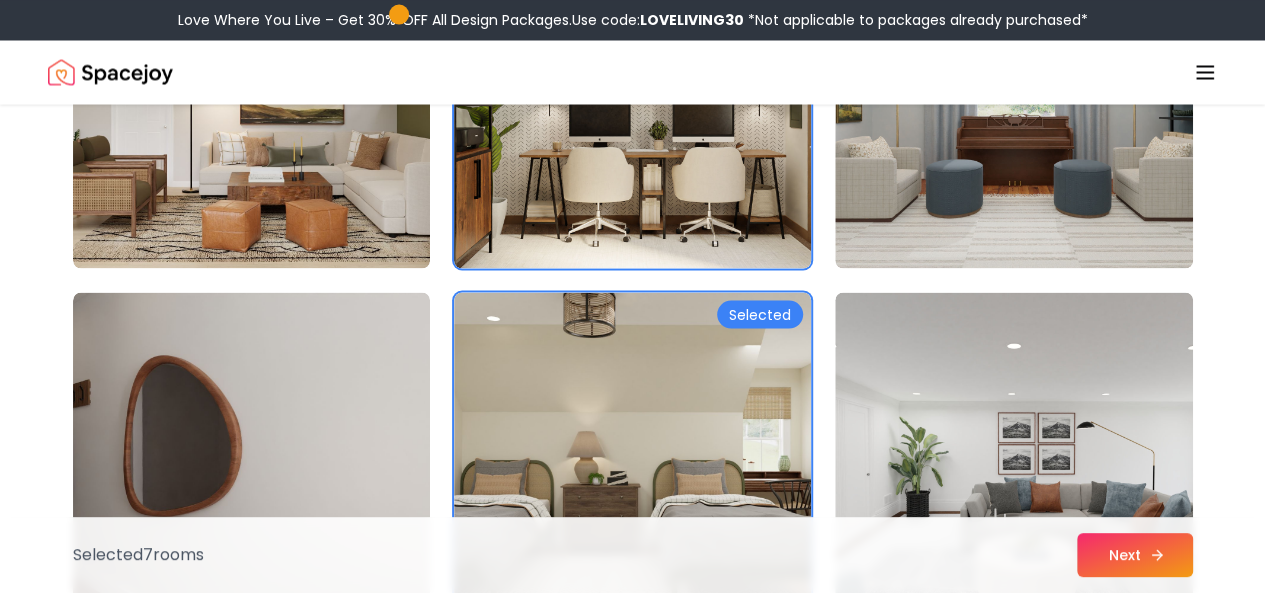 click on "Next" at bounding box center (1135, 555) 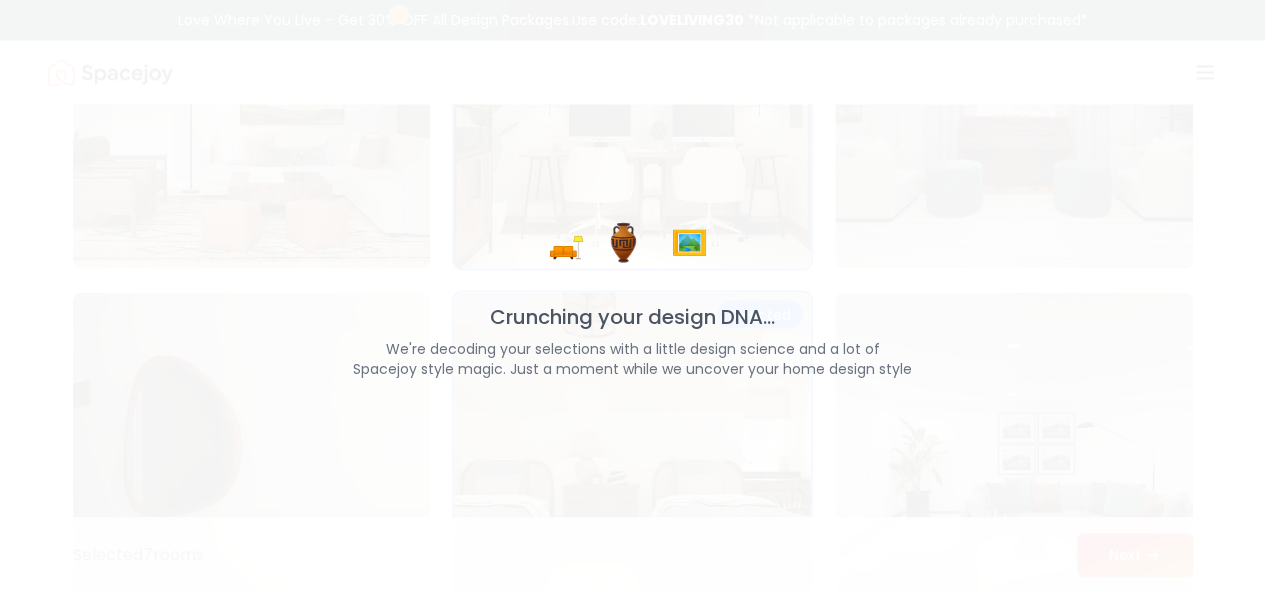 scroll, scrollTop: 1700, scrollLeft: 0, axis: vertical 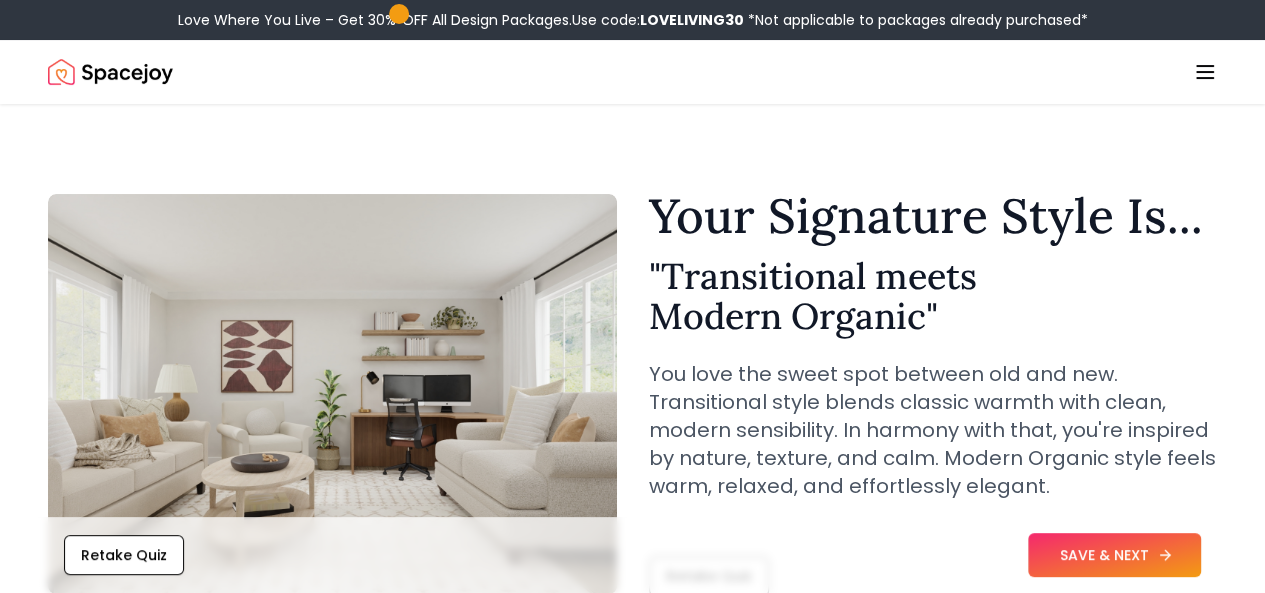 click on "SAVE & NEXT" at bounding box center [1114, 555] 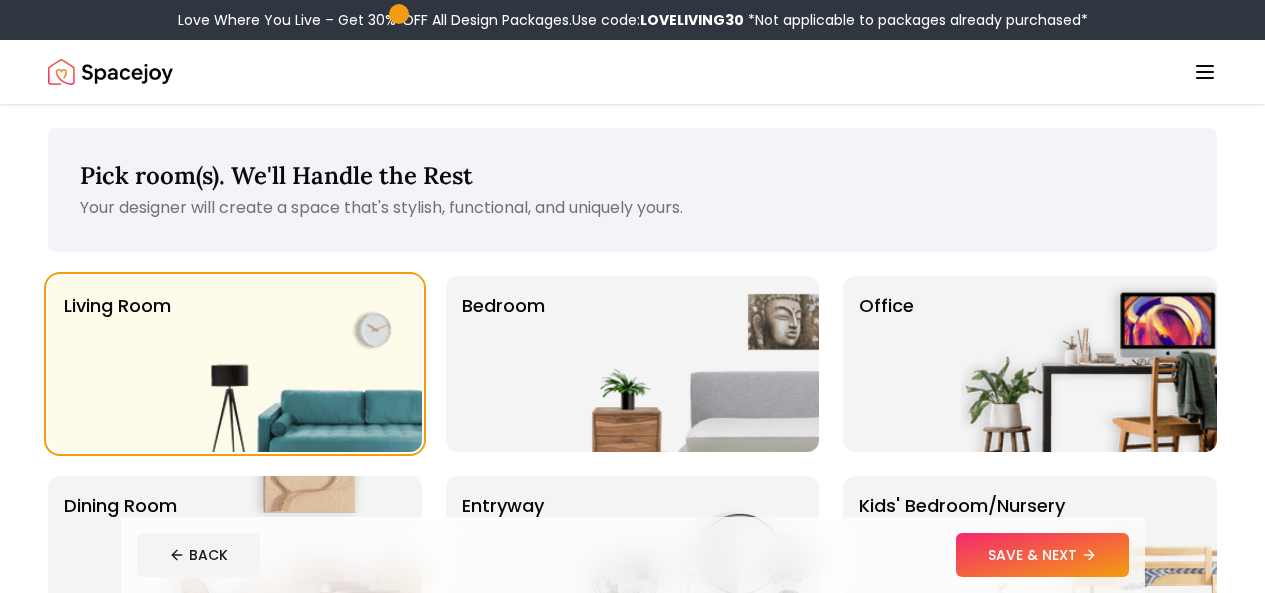 scroll, scrollTop: 0, scrollLeft: 0, axis: both 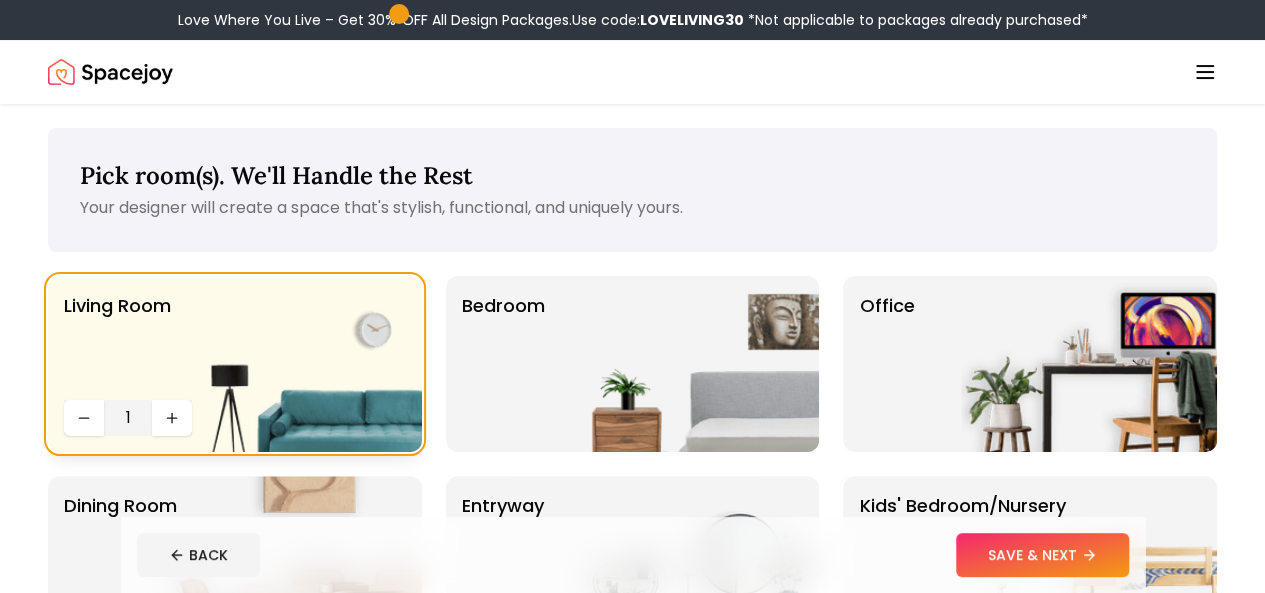 click at bounding box center (294, 364) 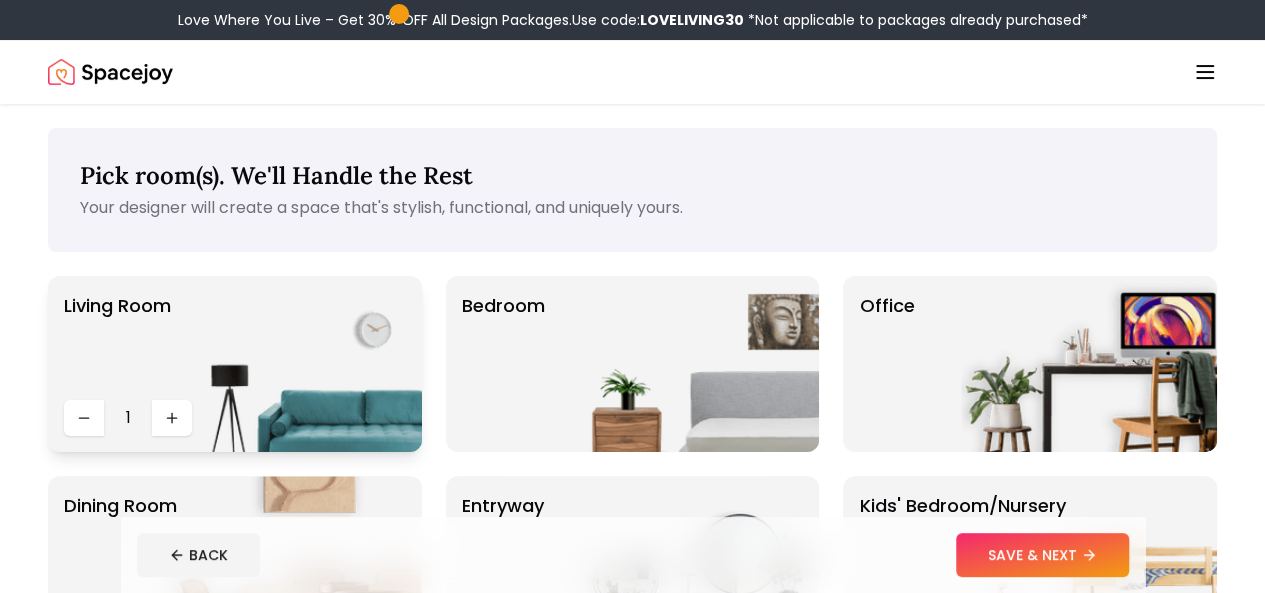 click at bounding box center (294, 364) 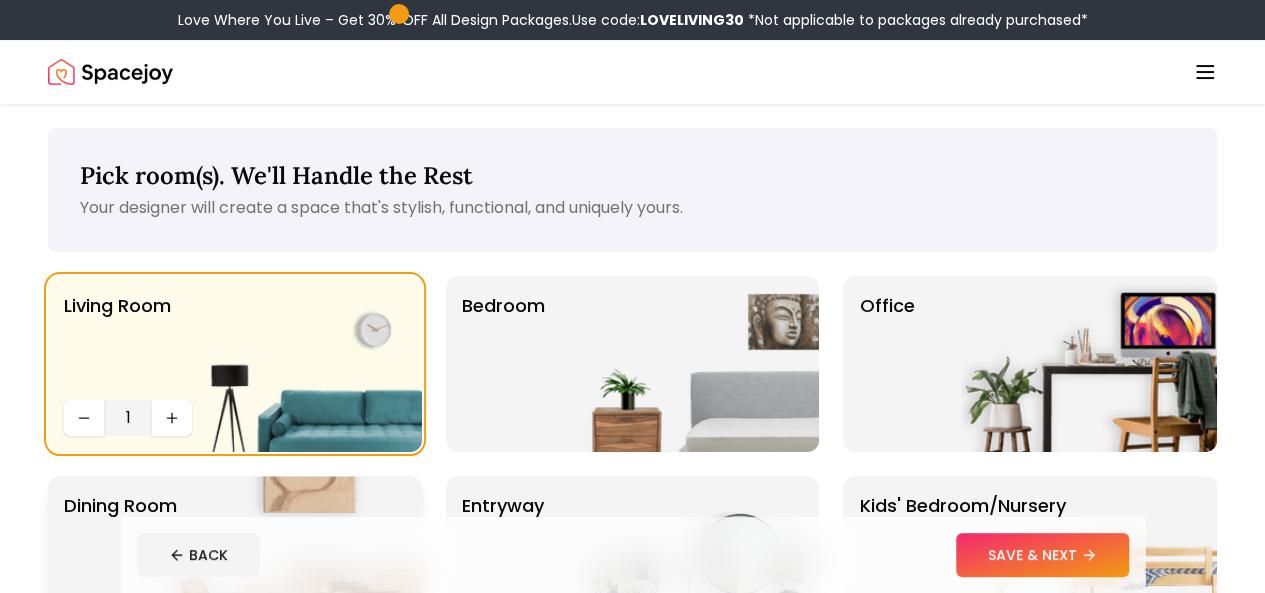 scroll, scrollTop: 200, scrollLeft: 0, axis: vertical 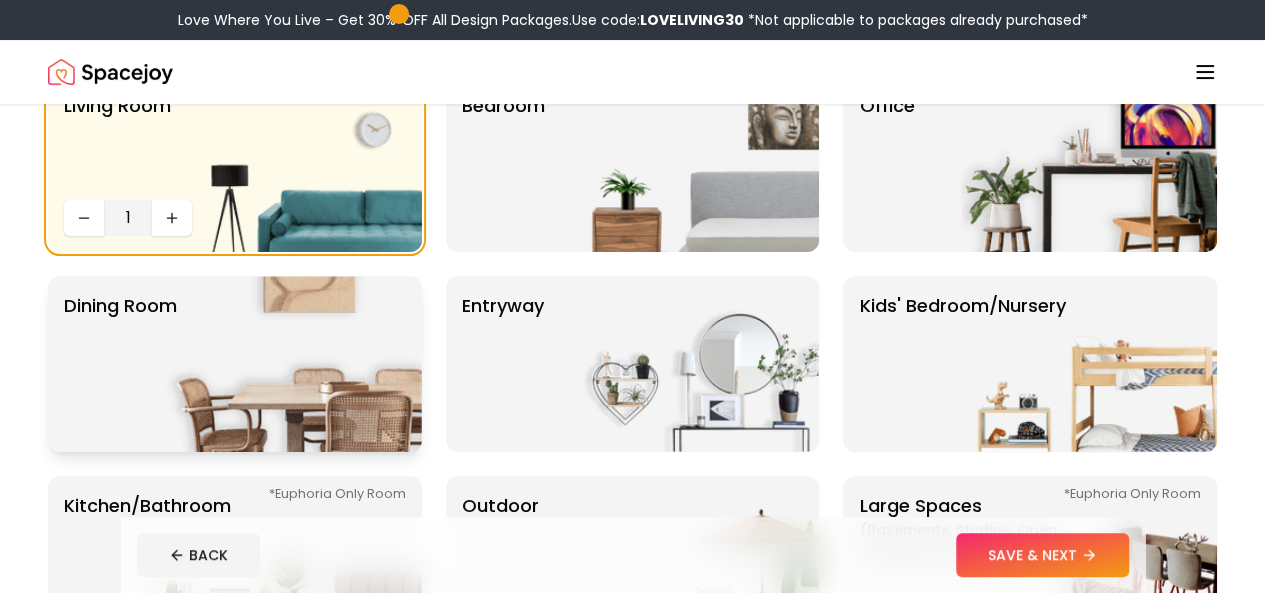 click on "Dining Room" at bounding box center [235, 364] 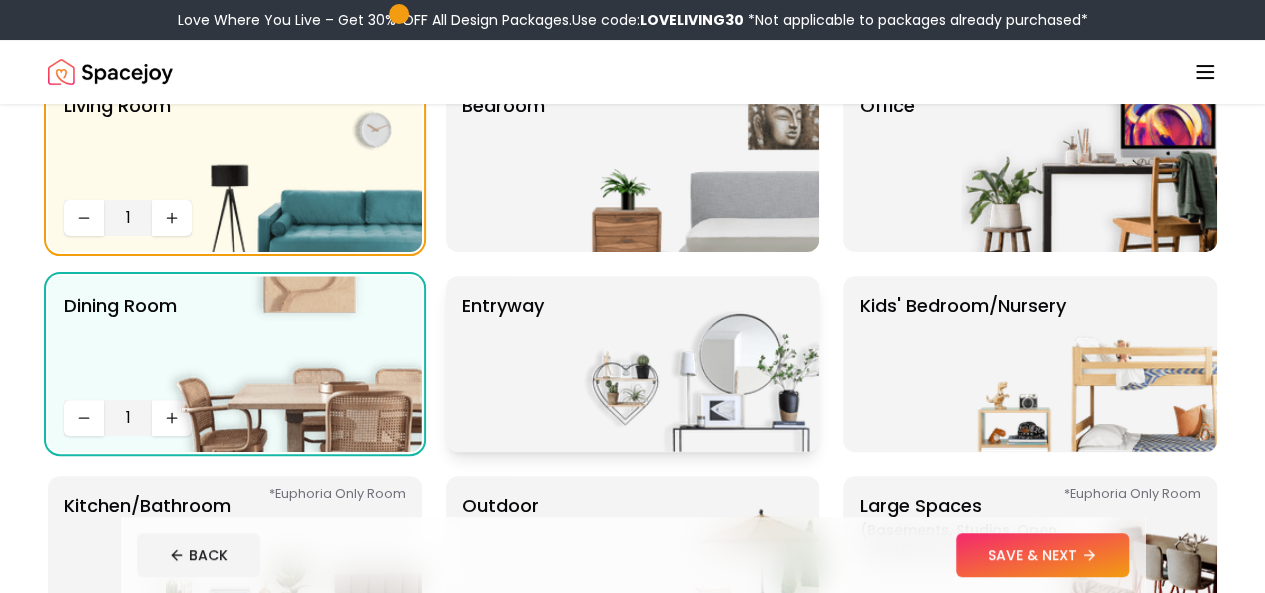 click at bounding box center [691, 364] 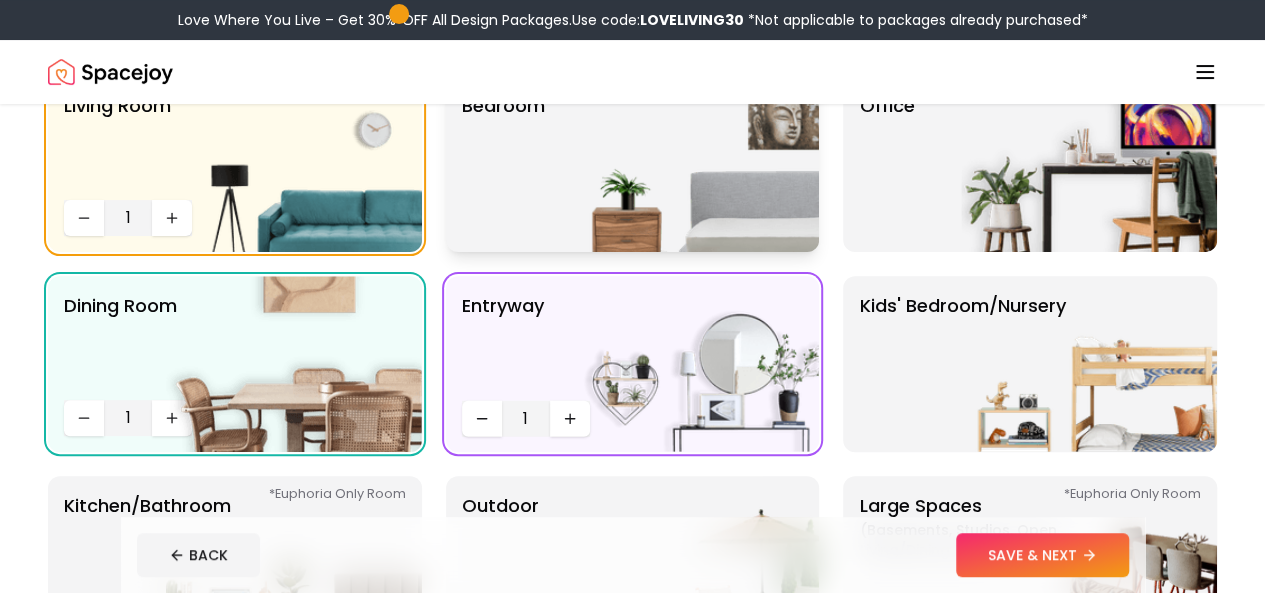 click at bounding box center (691, 164) 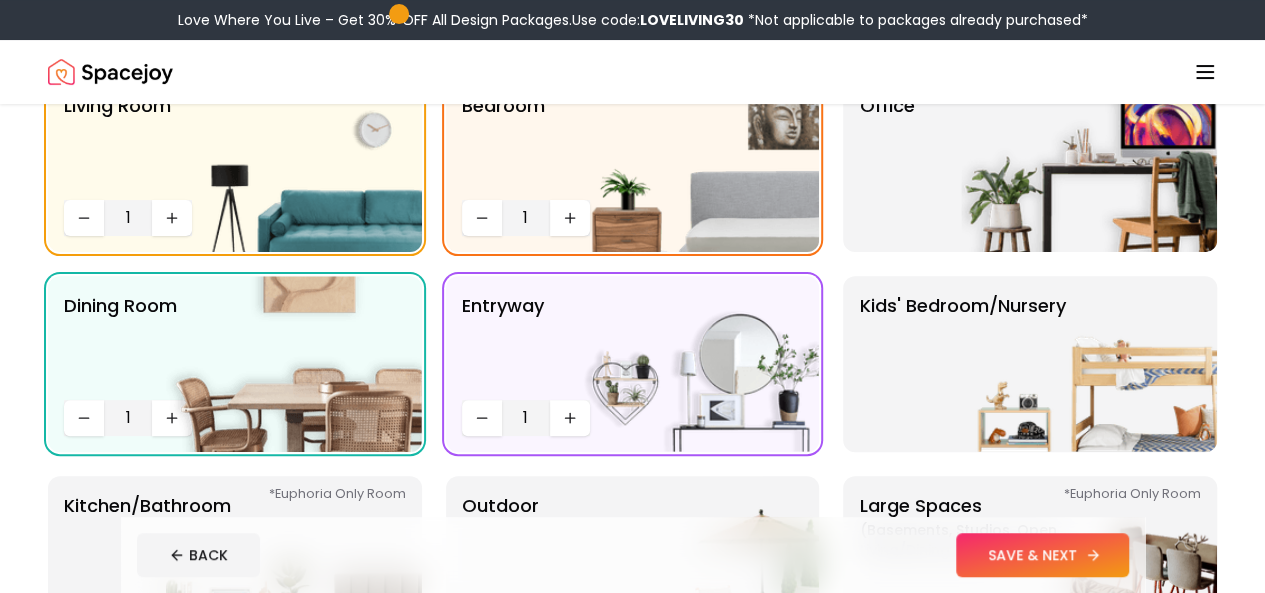 click on "SAVE & NEXT" at bounding box center [1042, 555] 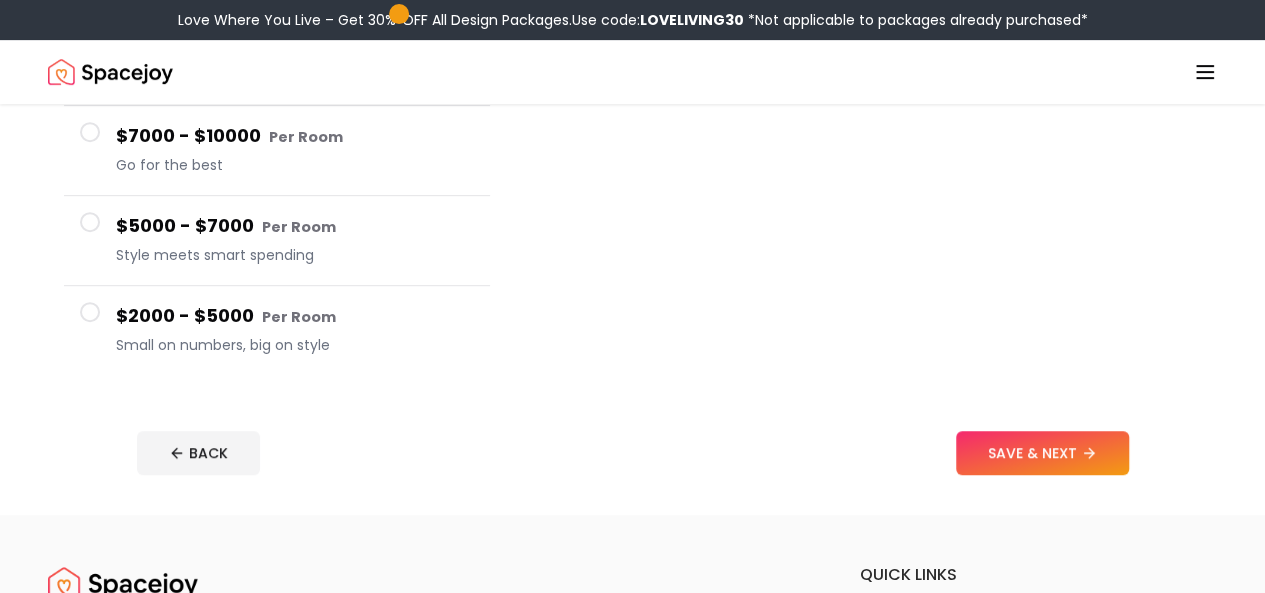scroll, scrollTop: 400, scrollLeft: 0, axis: vertical 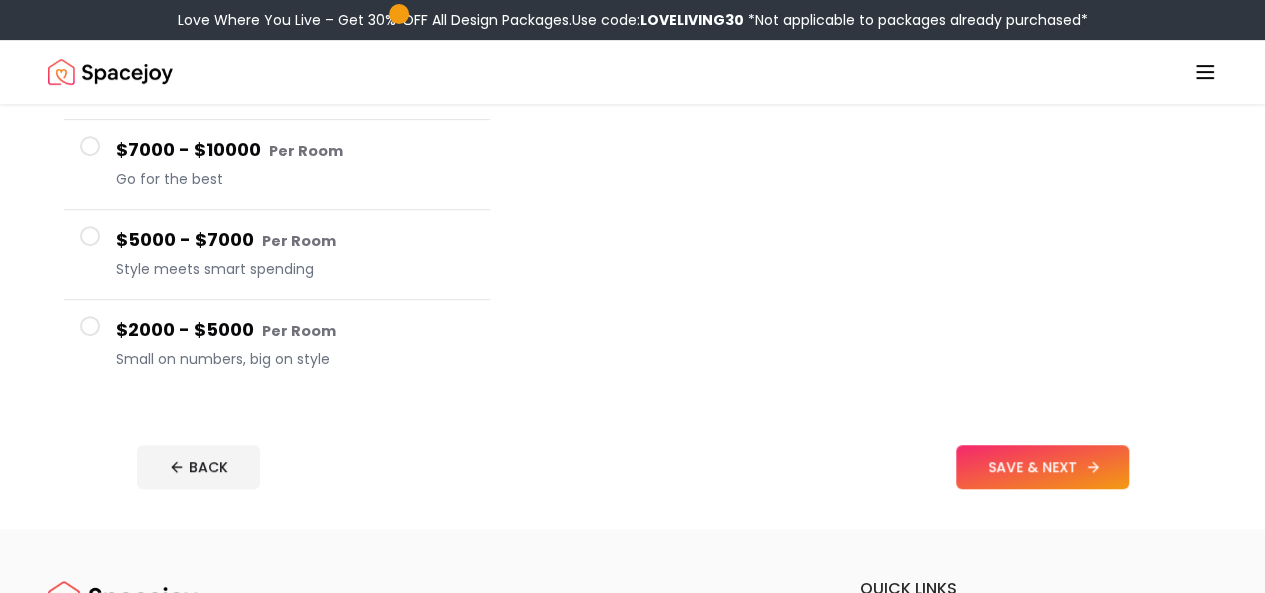 click on "SAVE & NEXT" at bounding box center (1042, 467) 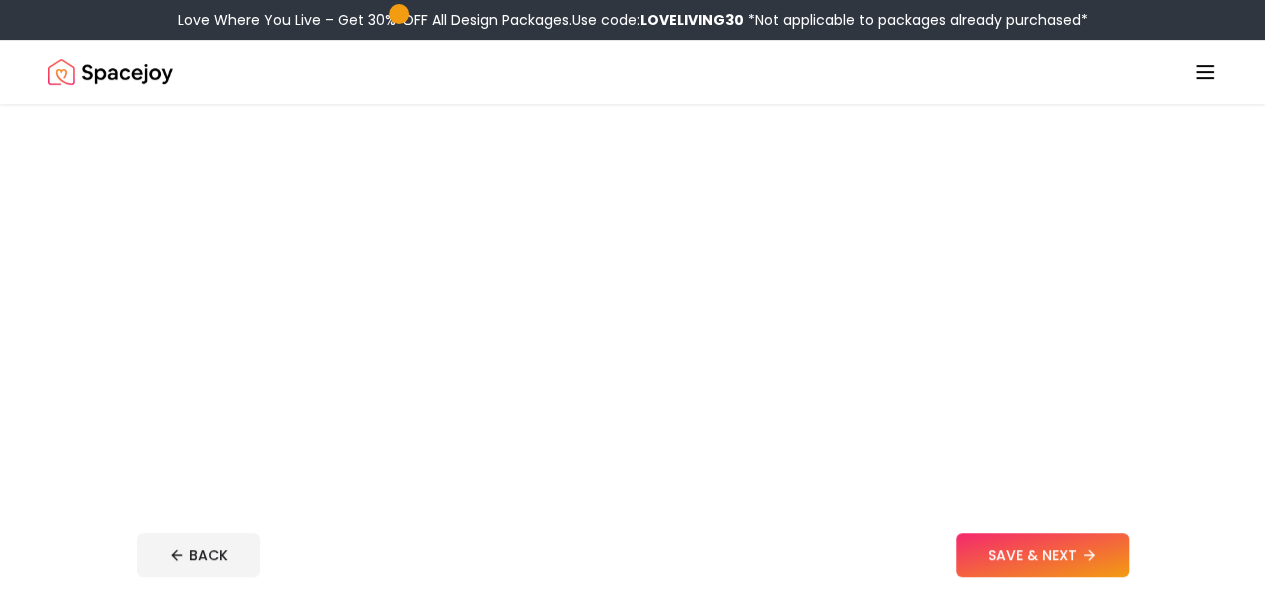 scroll, scrollTop: 0, scrollLeft: 0, axis: both 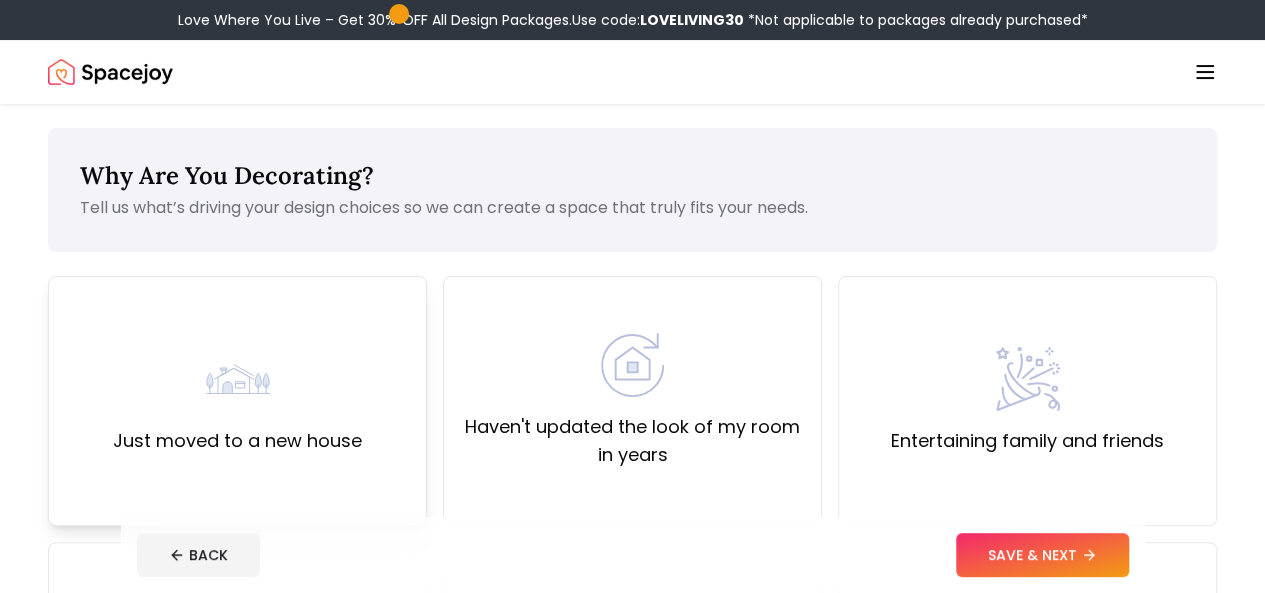 click on "Just moved to a new house" at bounding box center [237, 401] 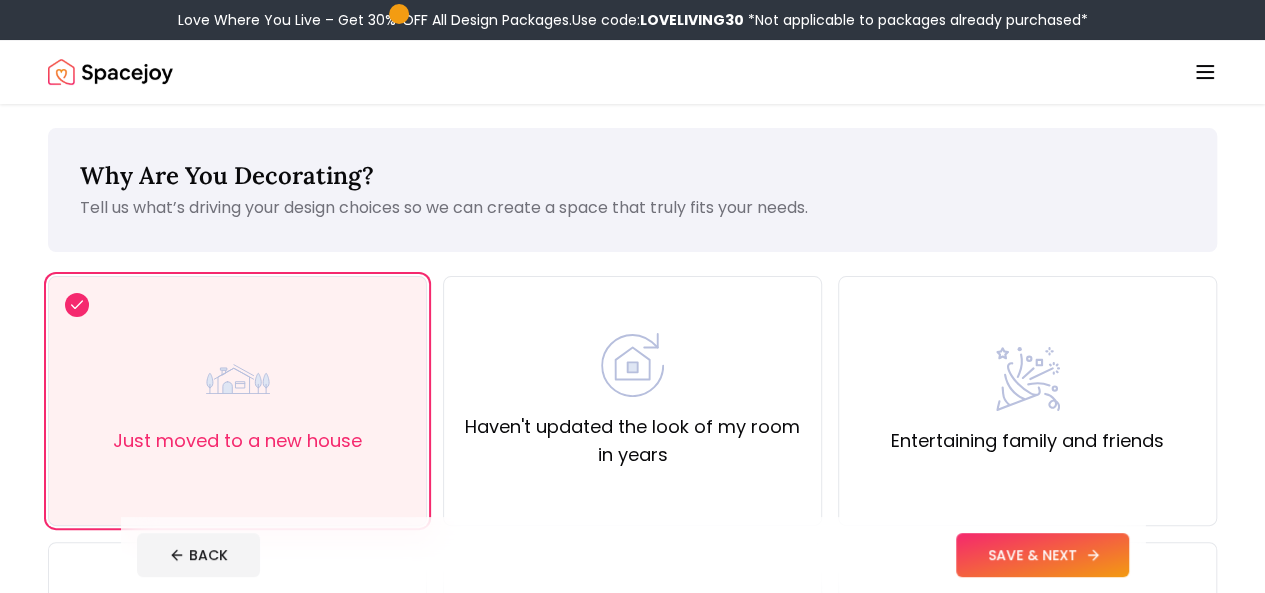 click on "SAVE & NEXT" at bounding box center [1042, 555] 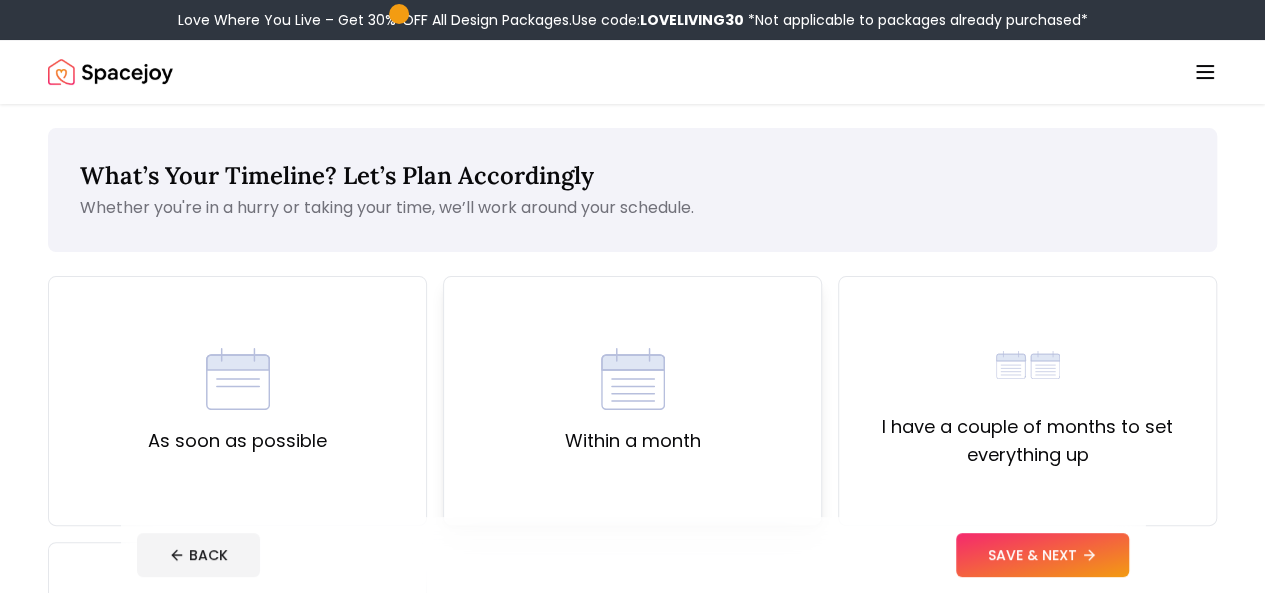 click on "Within a month" at bounding box center (633, 441) 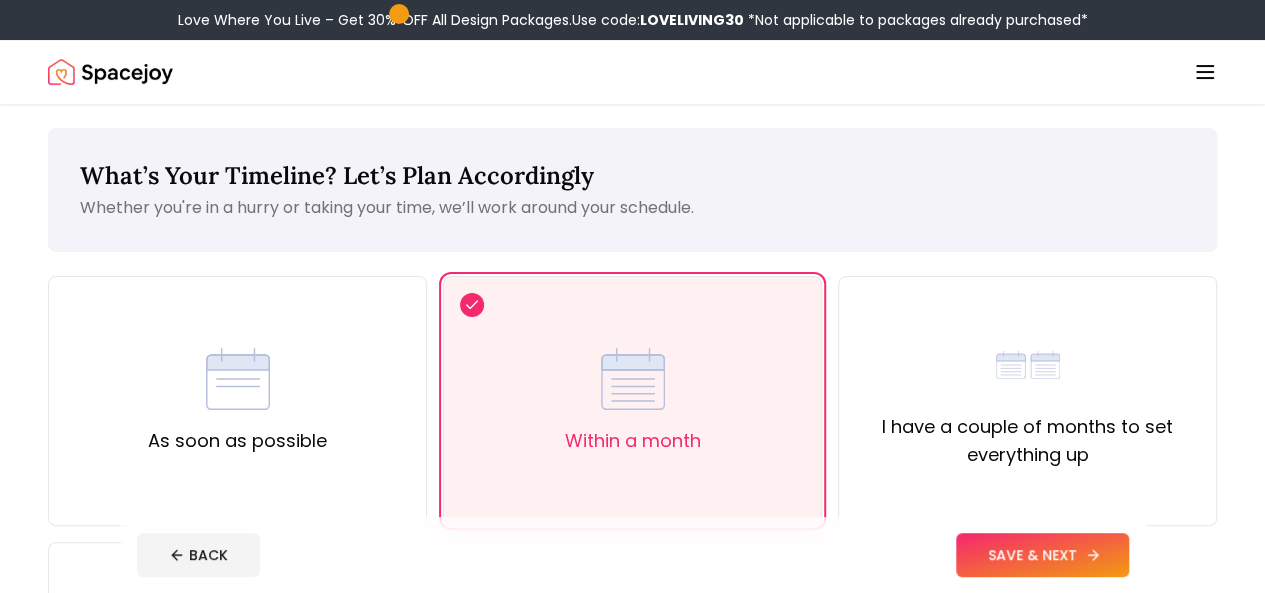 click on "SAVE & NEXT" at bounding box center (1042, 555) 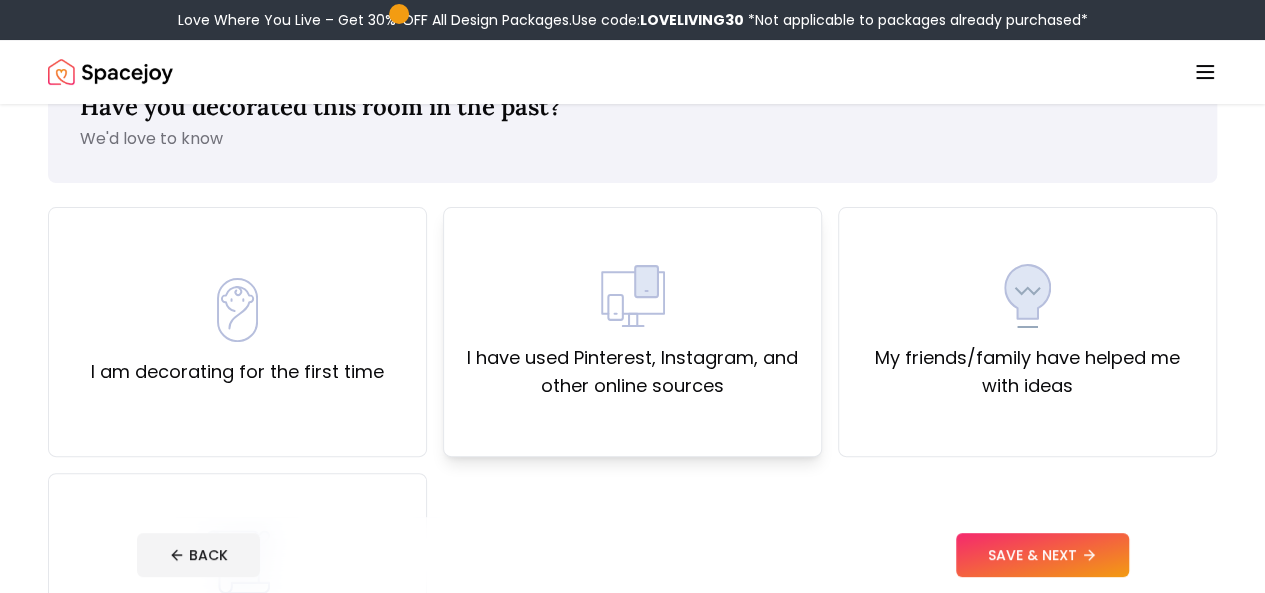 scroll, scrollTop: 100, scrollLeft: 0, axis: vertical 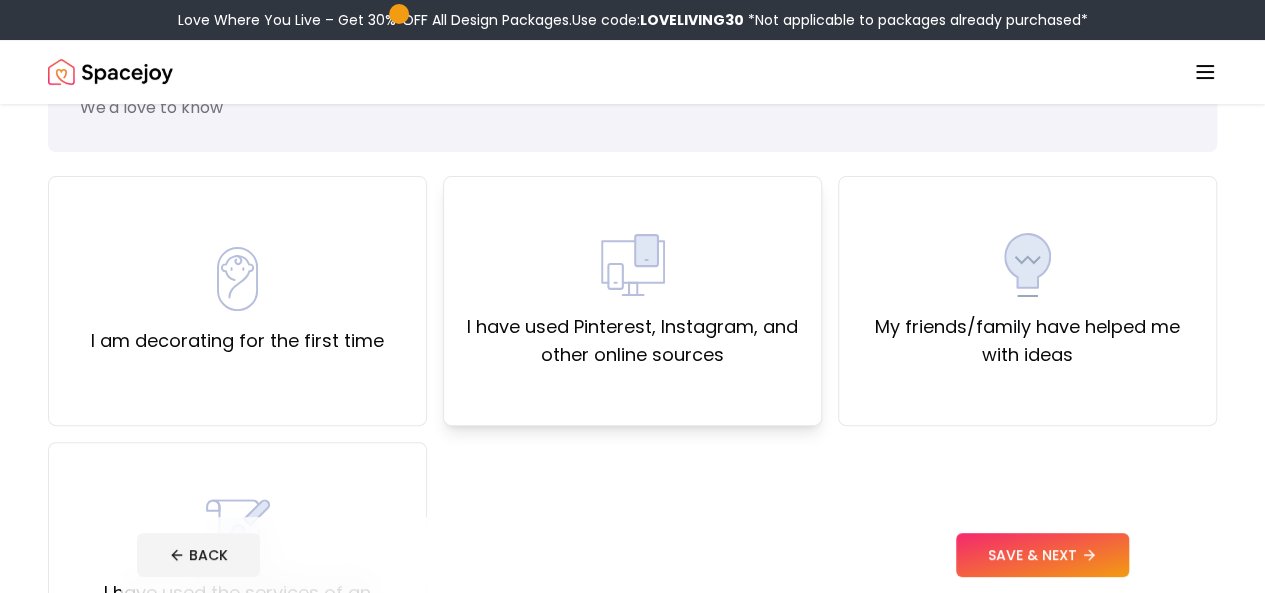 click on "I have used Pinterest, Instagram, and other online sources" at bounding box center (632, 341) 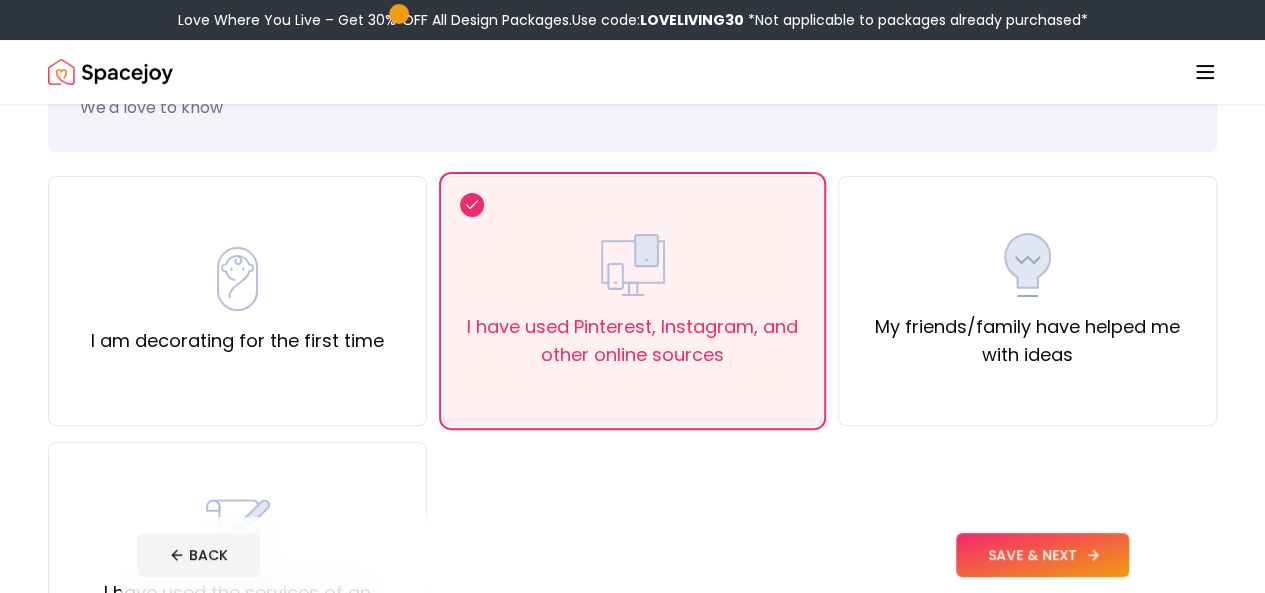 click 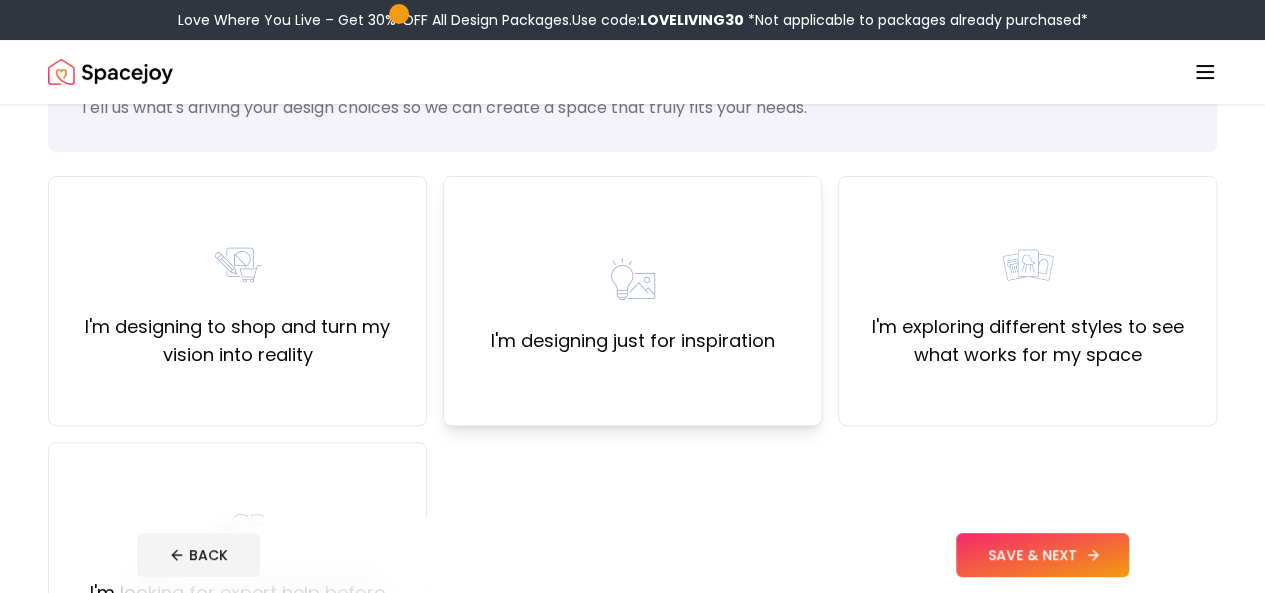 click on "I'm designing just for inspiration" at bounding box center [632, 301] 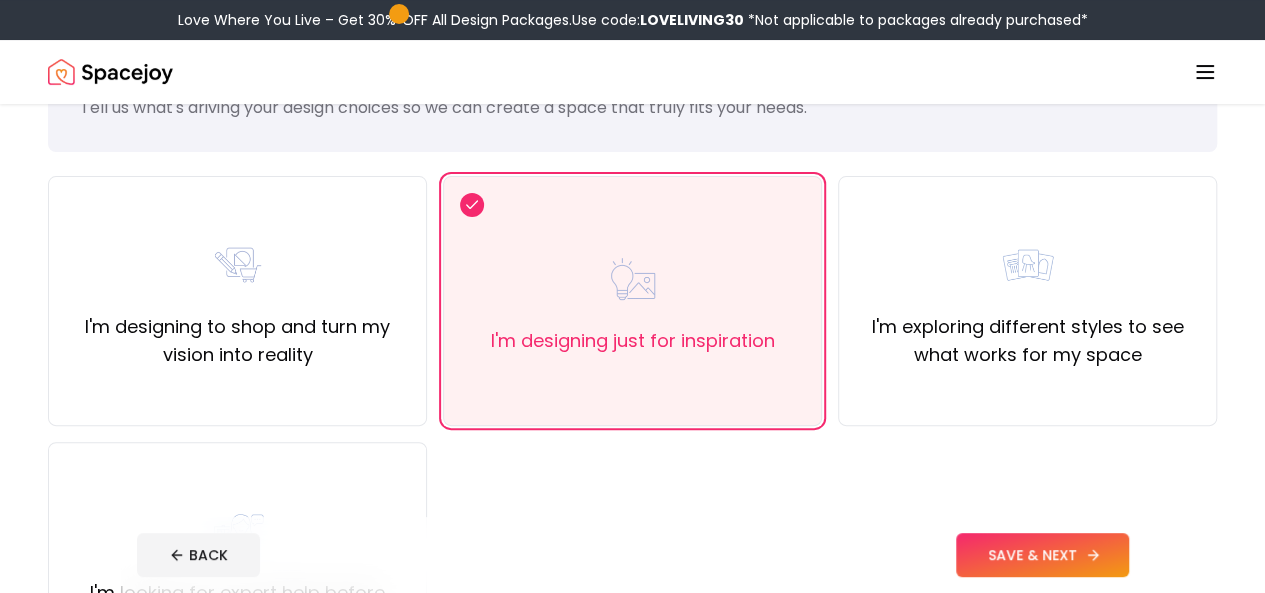 click on "SAVE & NEXT" at bounding box center [1042, 555] 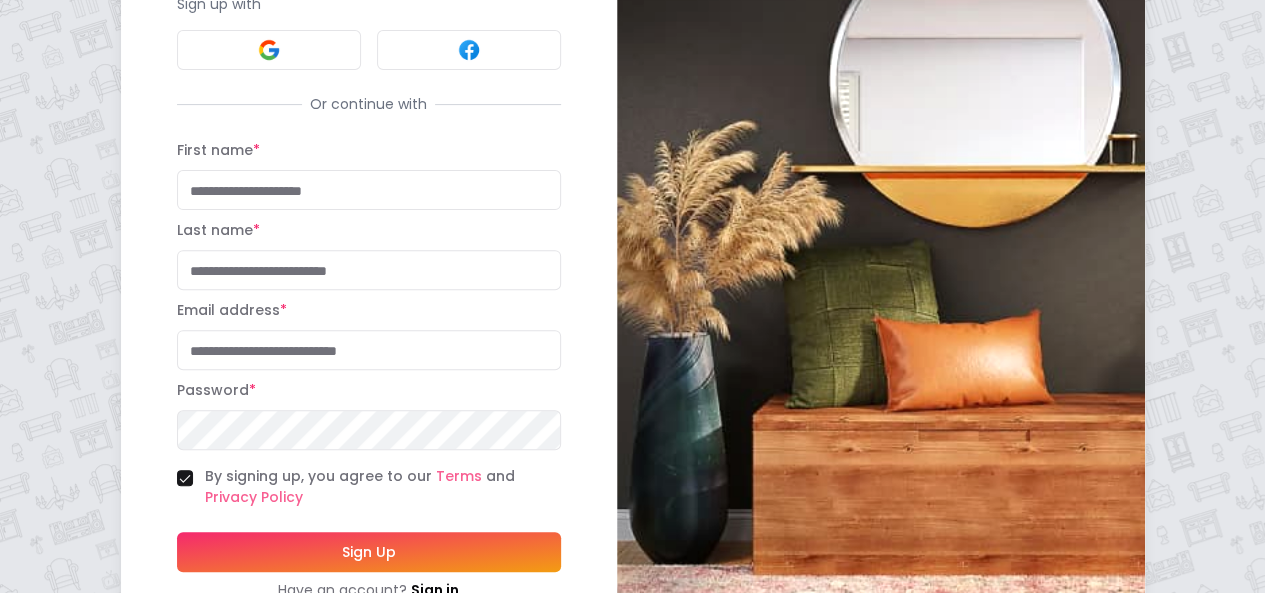 scroll, scrollTop: 187, scrollLeft: 0, axis: vertical 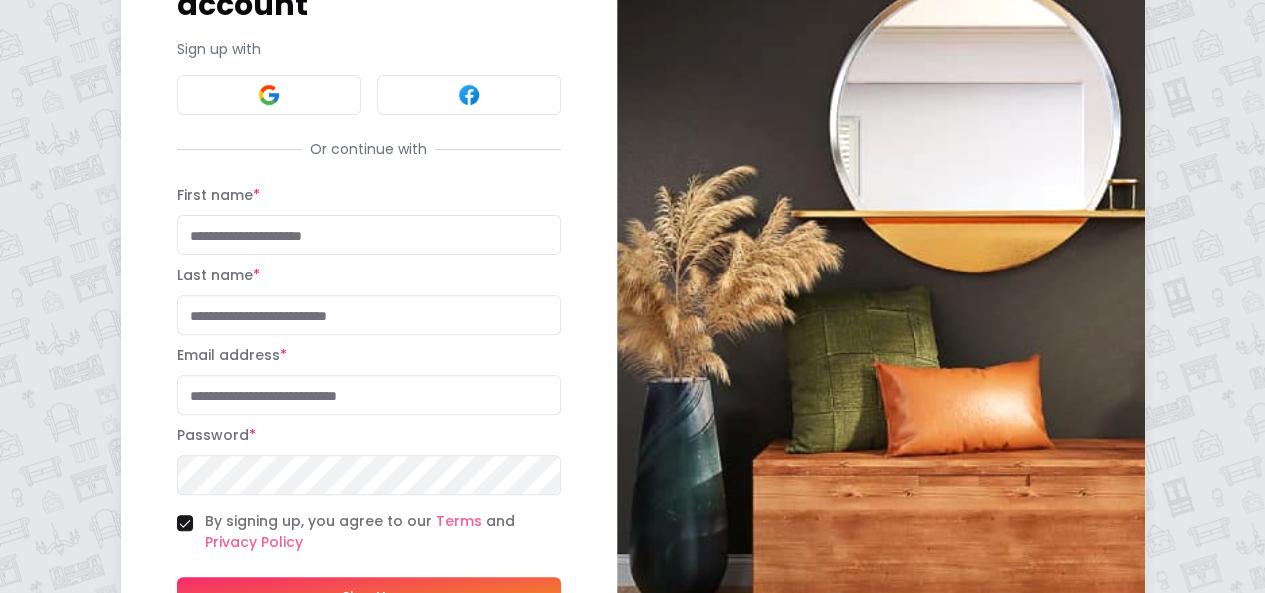 click on "First name  *" at bounding box center [369, 235] 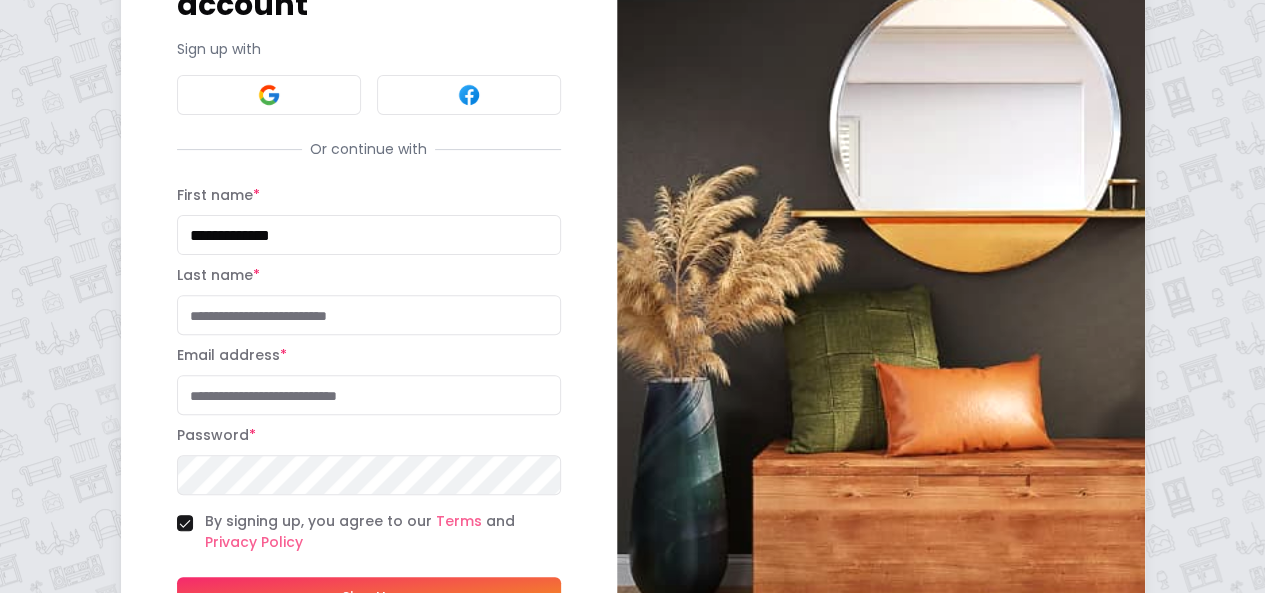 drag, startPoint x: 223, startPoint y: 222, endPoint x: 132, endPoint y: 211, distance: 91.66242 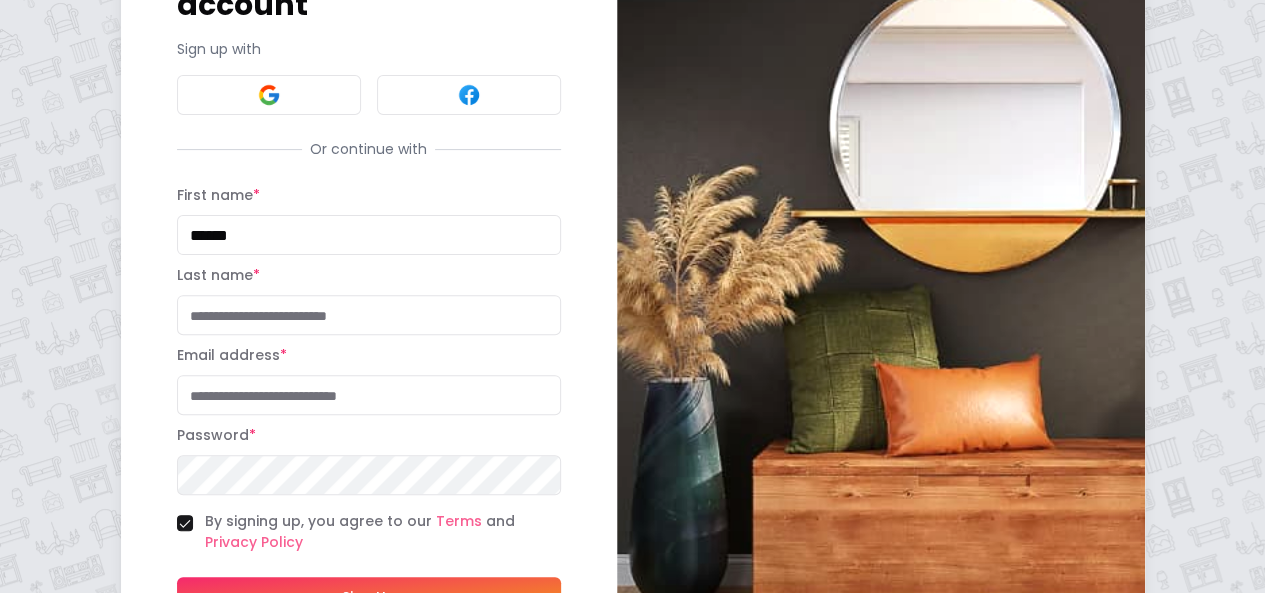 type on "*****" 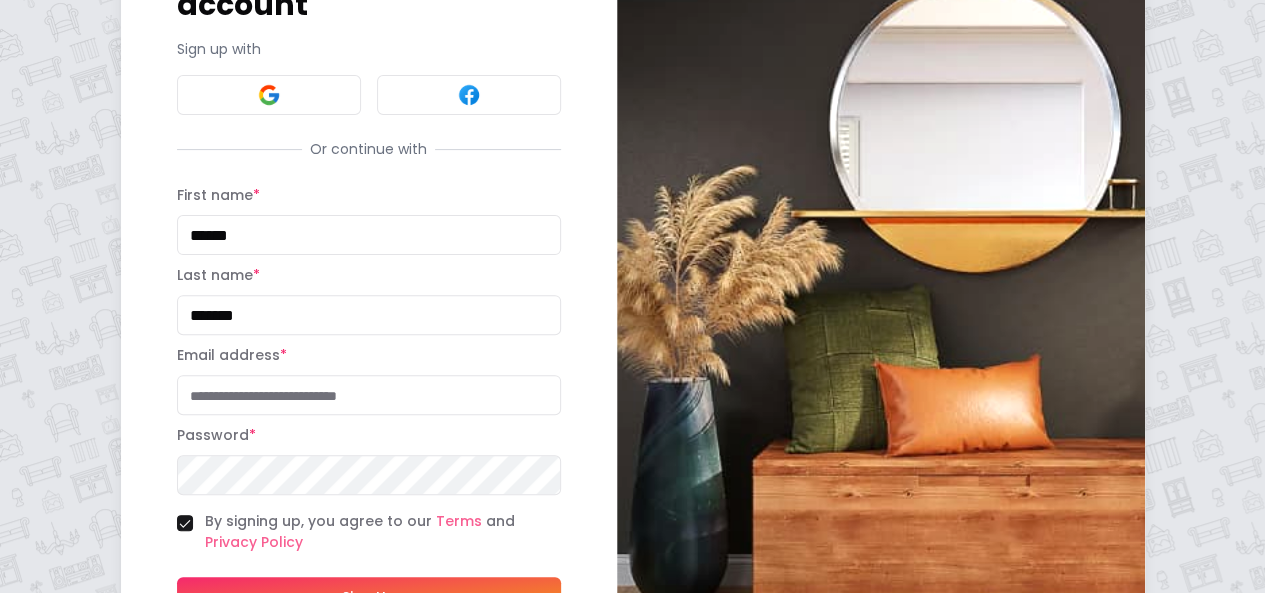 type on "*******" 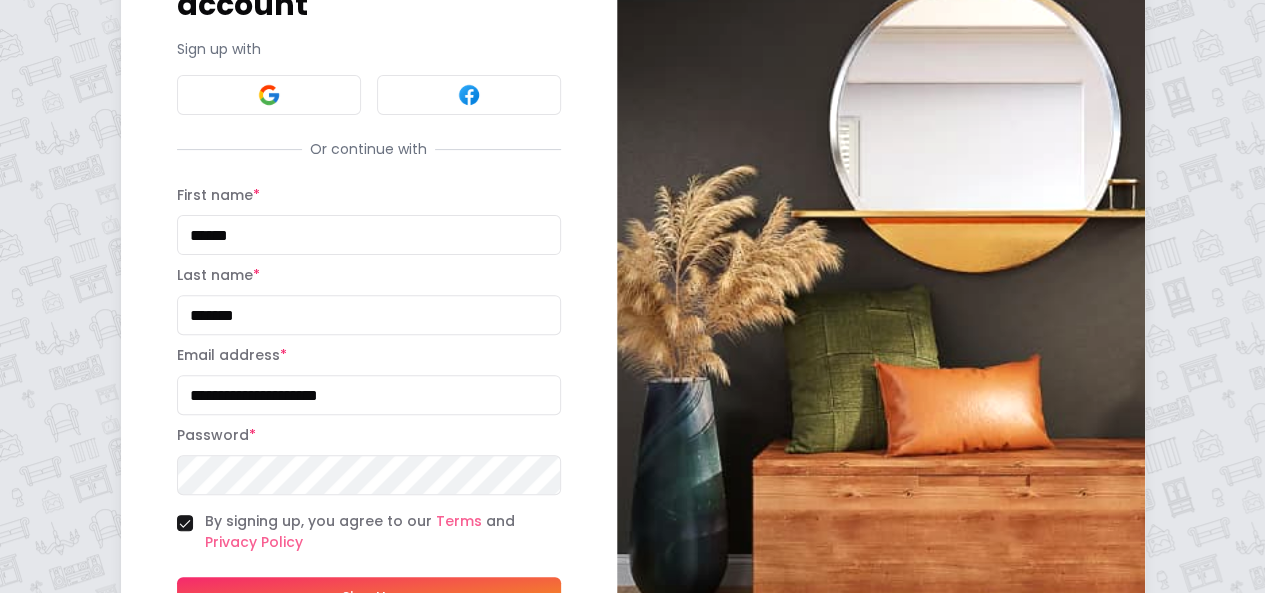 type on "**********" 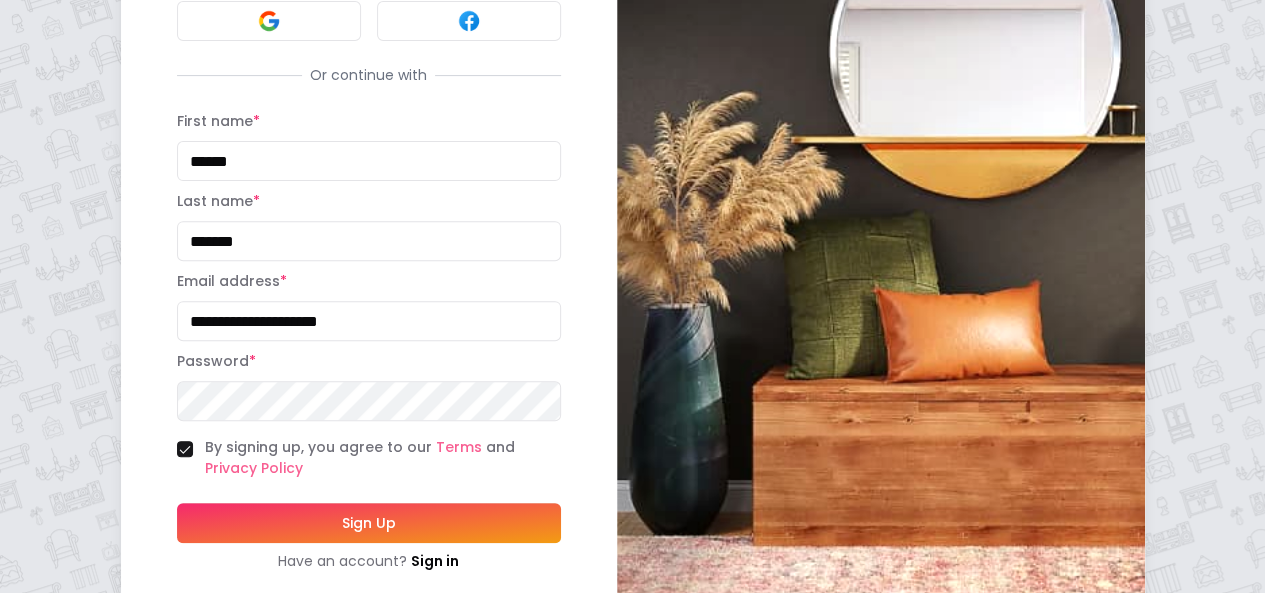 scroll, scrollTop: 287, scrollLeft: 0, axis: vertical 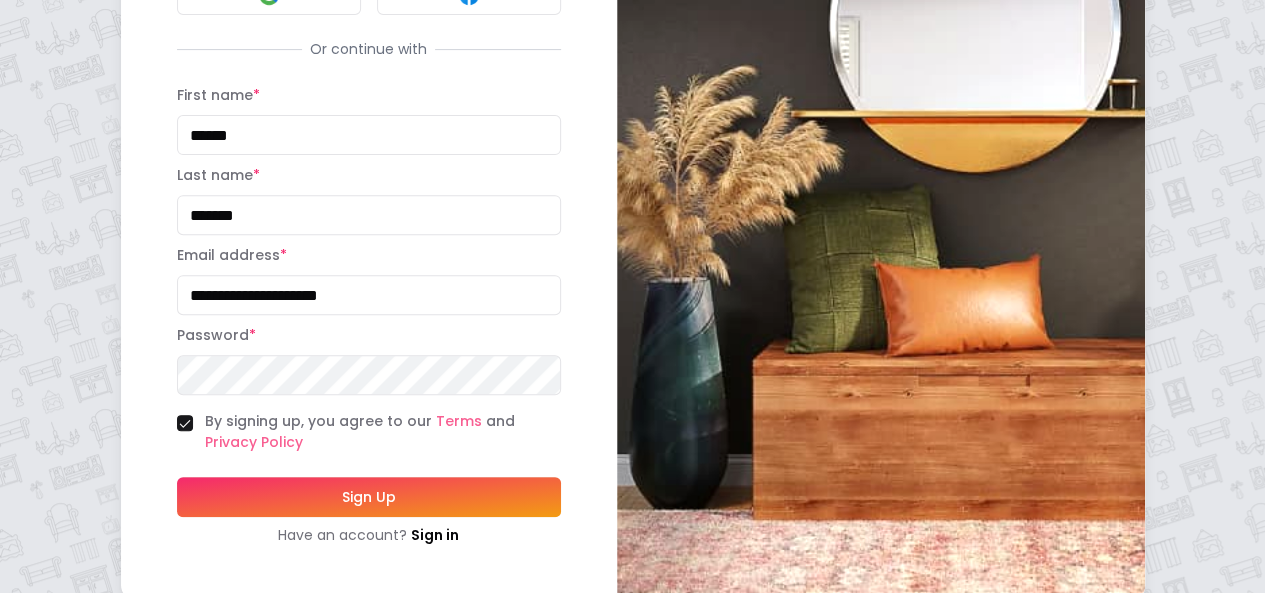 click on "Sign Up" at bounding box center [369, 497] 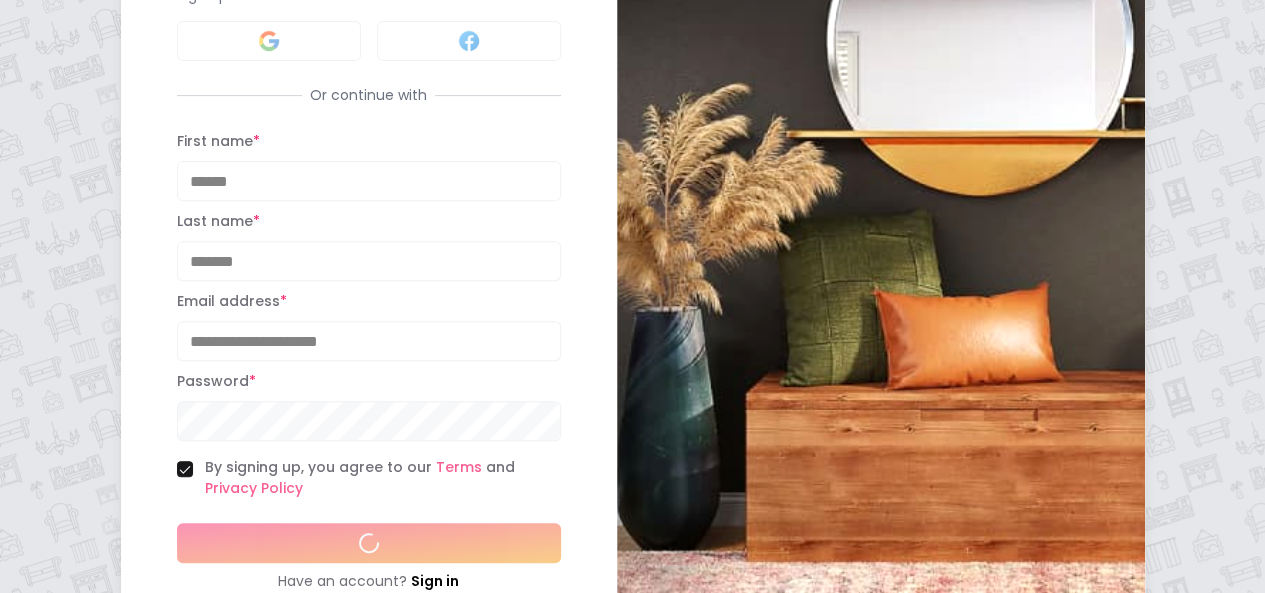 scroll, scrollTop: 332, scrollLeft: 0, axis: vertical 